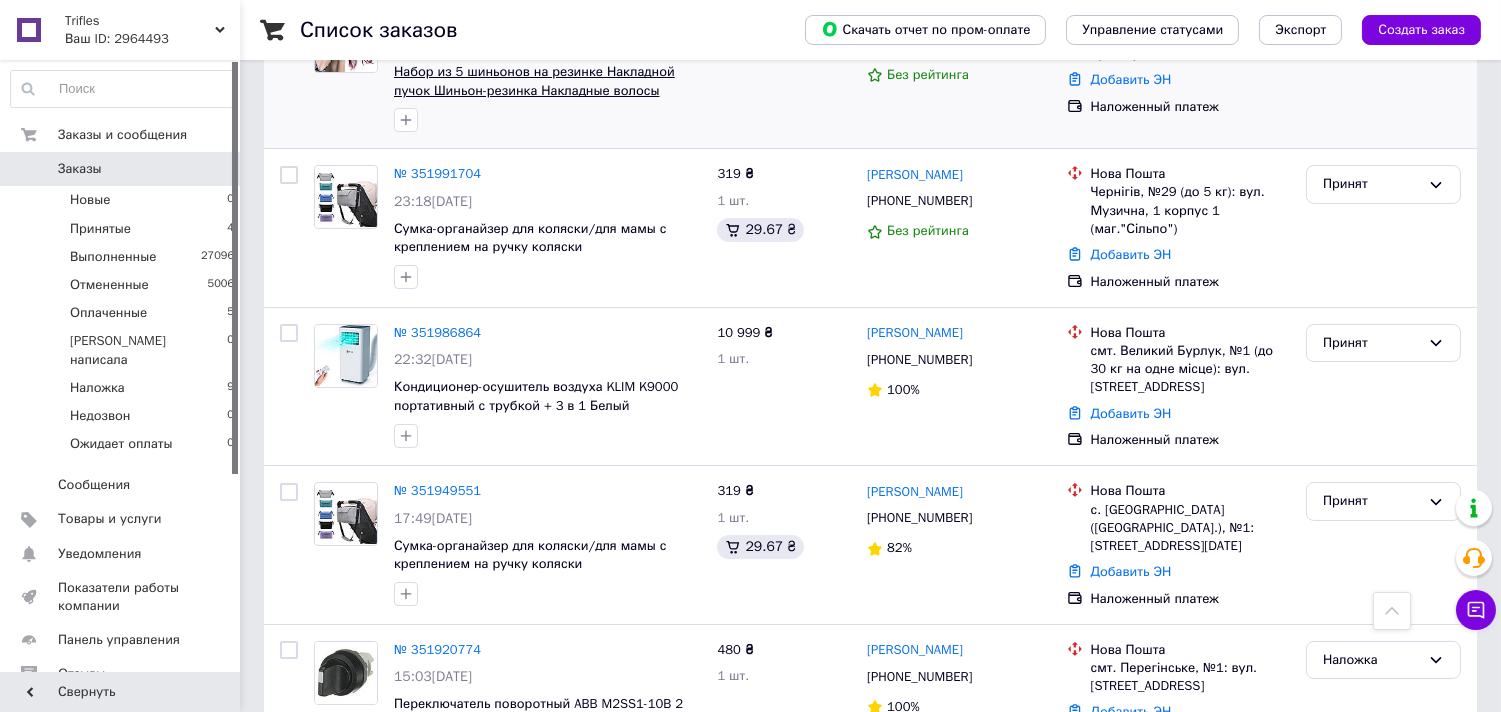 scroll, scrollTop: 222, scrollLeft: 0, axis: vertical 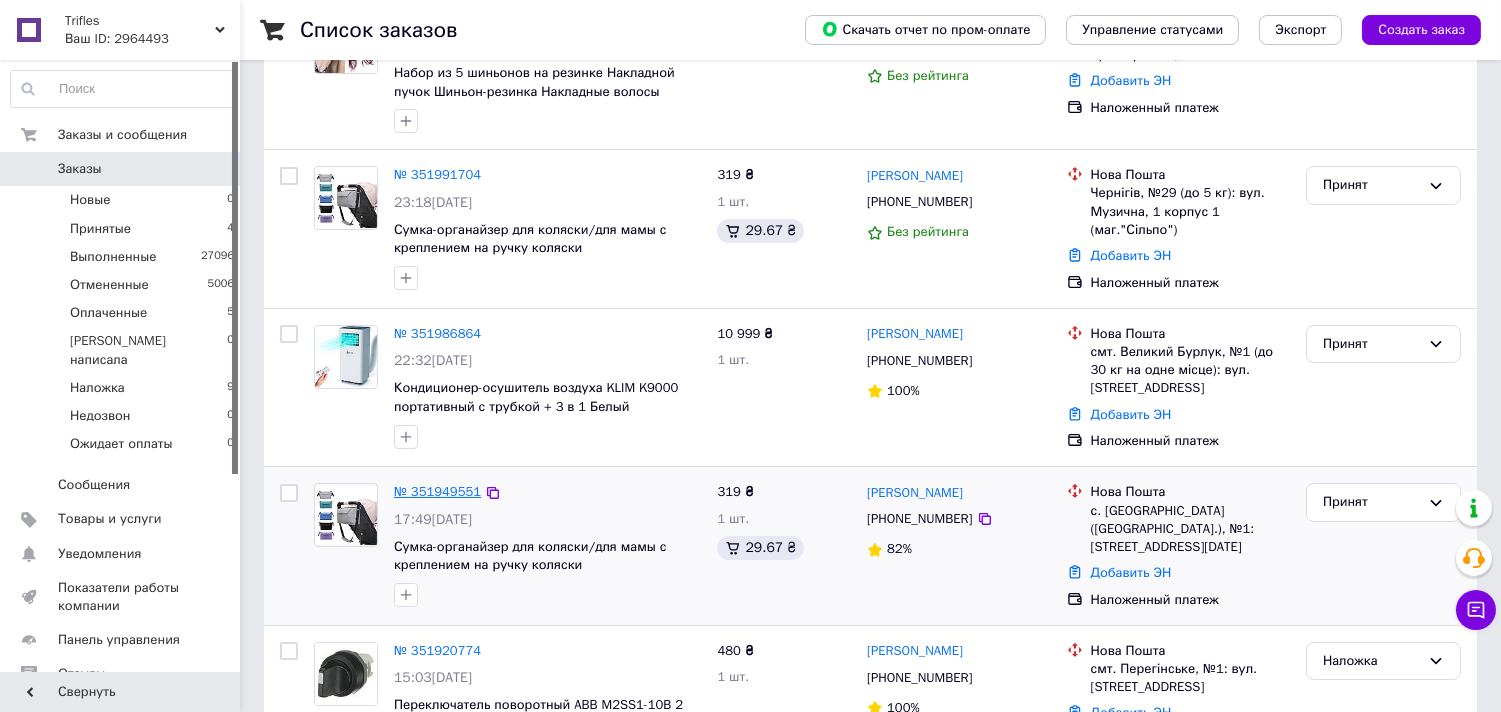 click on "№ 351949551" at bounding box center (437, 491) 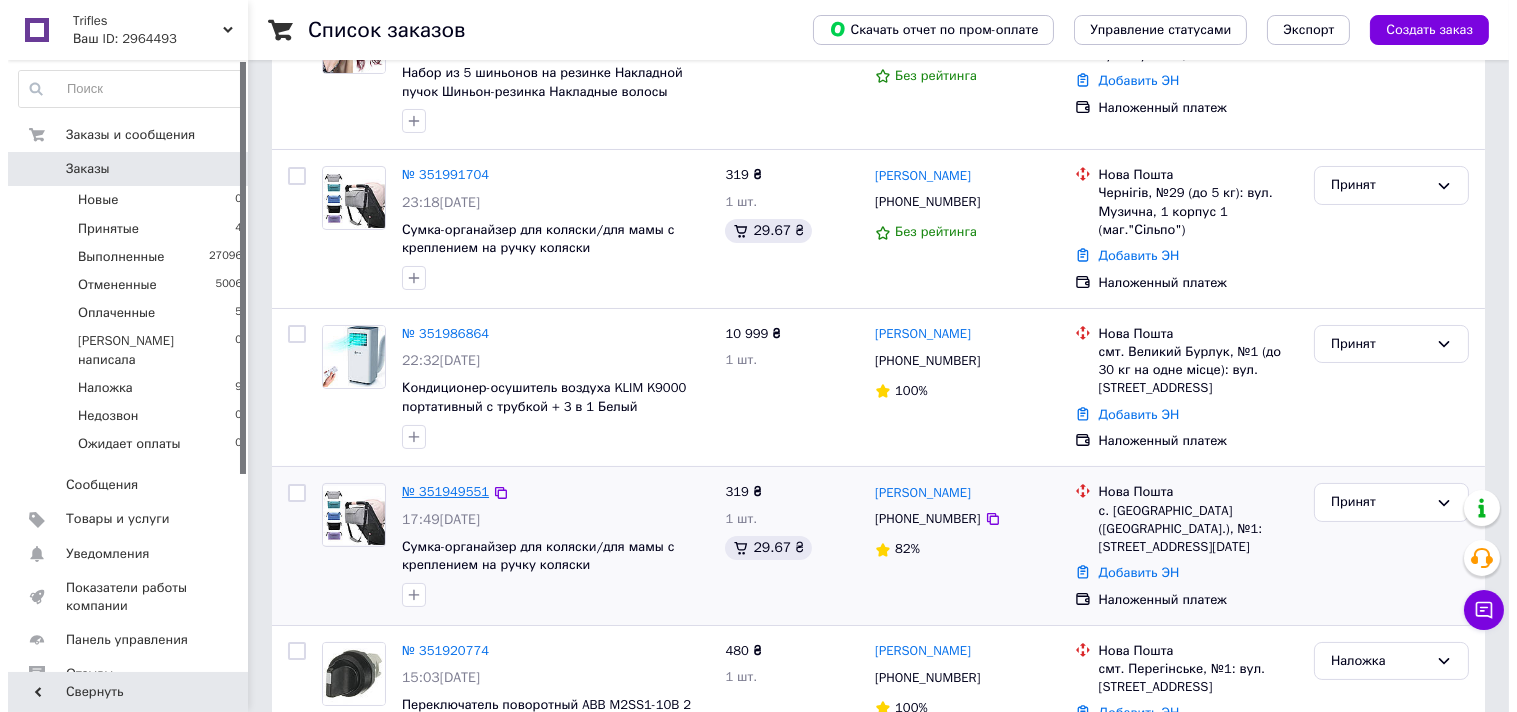 scroll, scrollTop: 0, scrollLeft: 0, axis: both 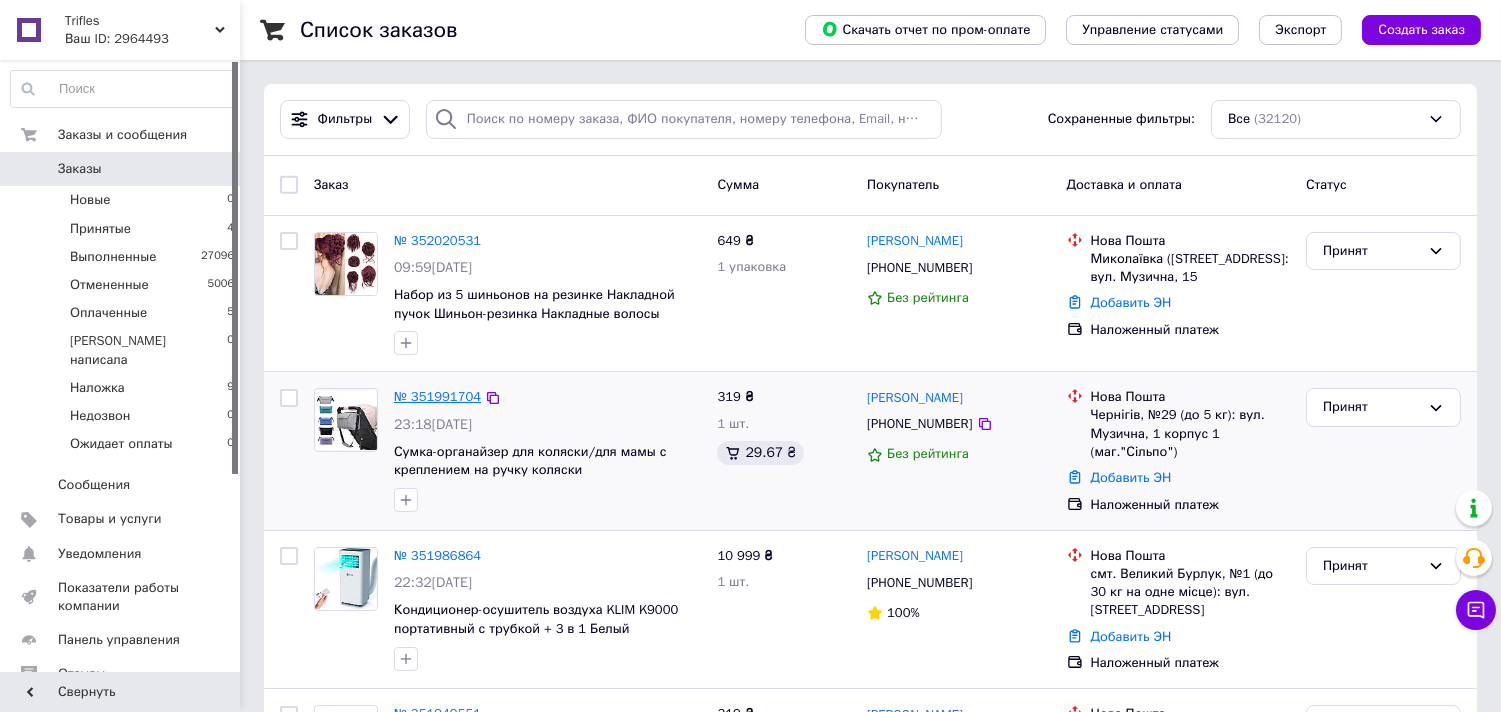 click on "№ 351991704" at bounding box center (437, 396) 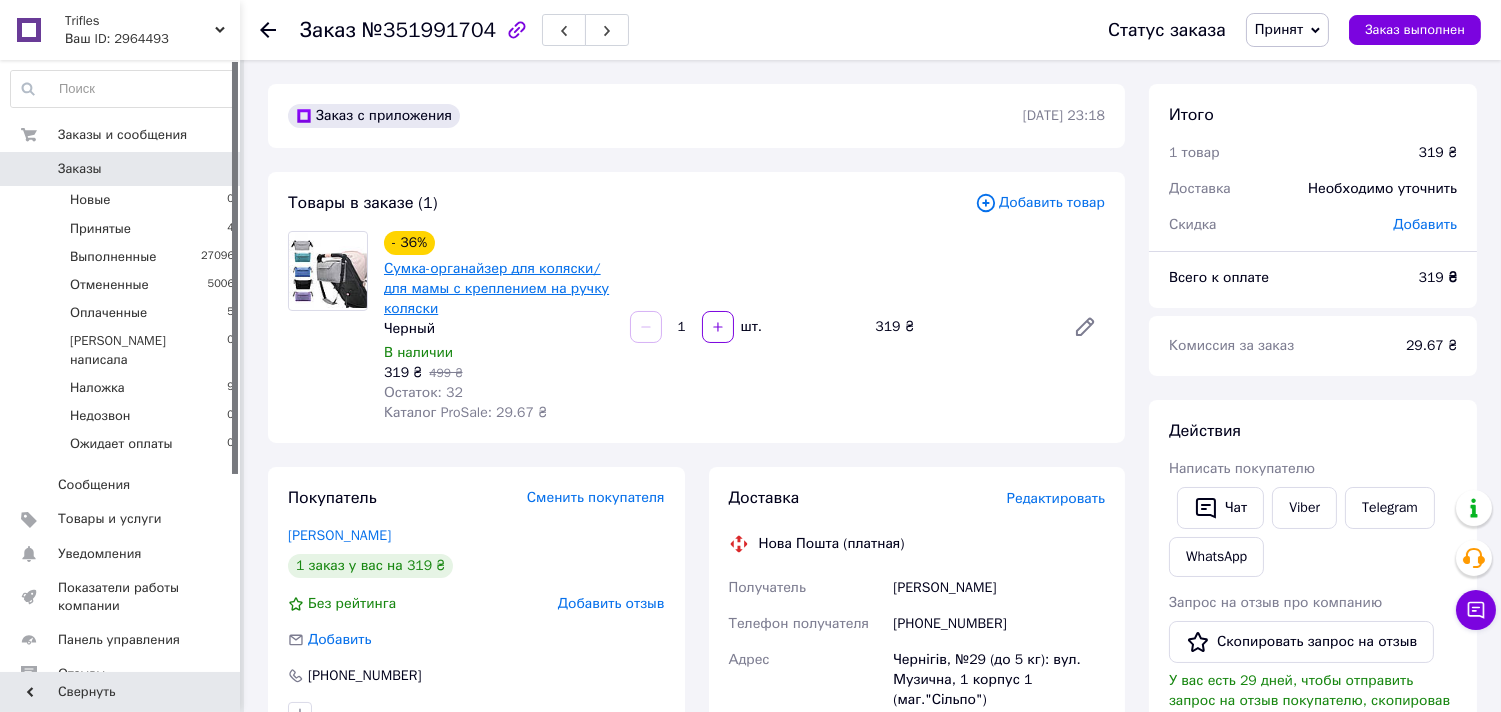 click on "Сумка-органайзер для коляски/для мамы с креплением на ручку коляски" at bounding box center [496, 288] 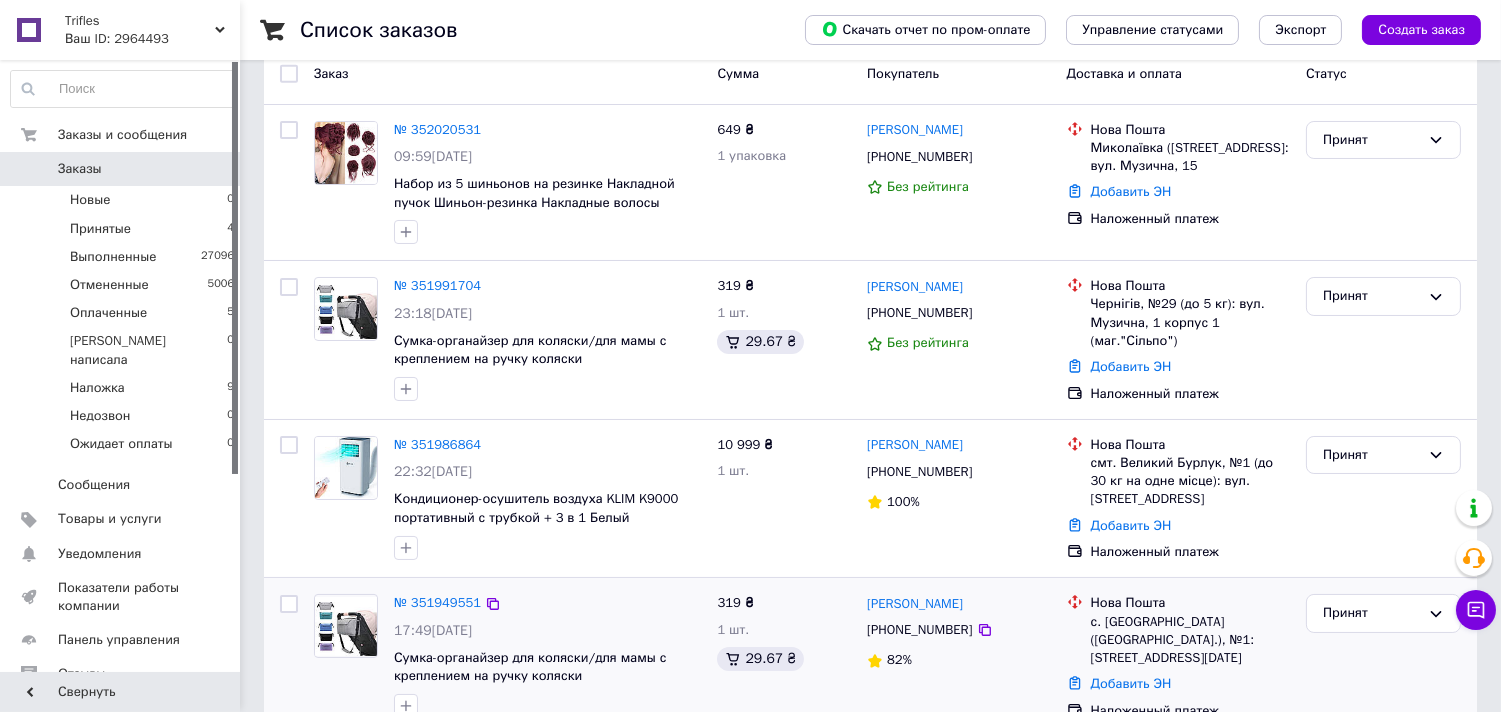 scroll, scrollTop: 333, scrollLeft: 0, axis: vertical 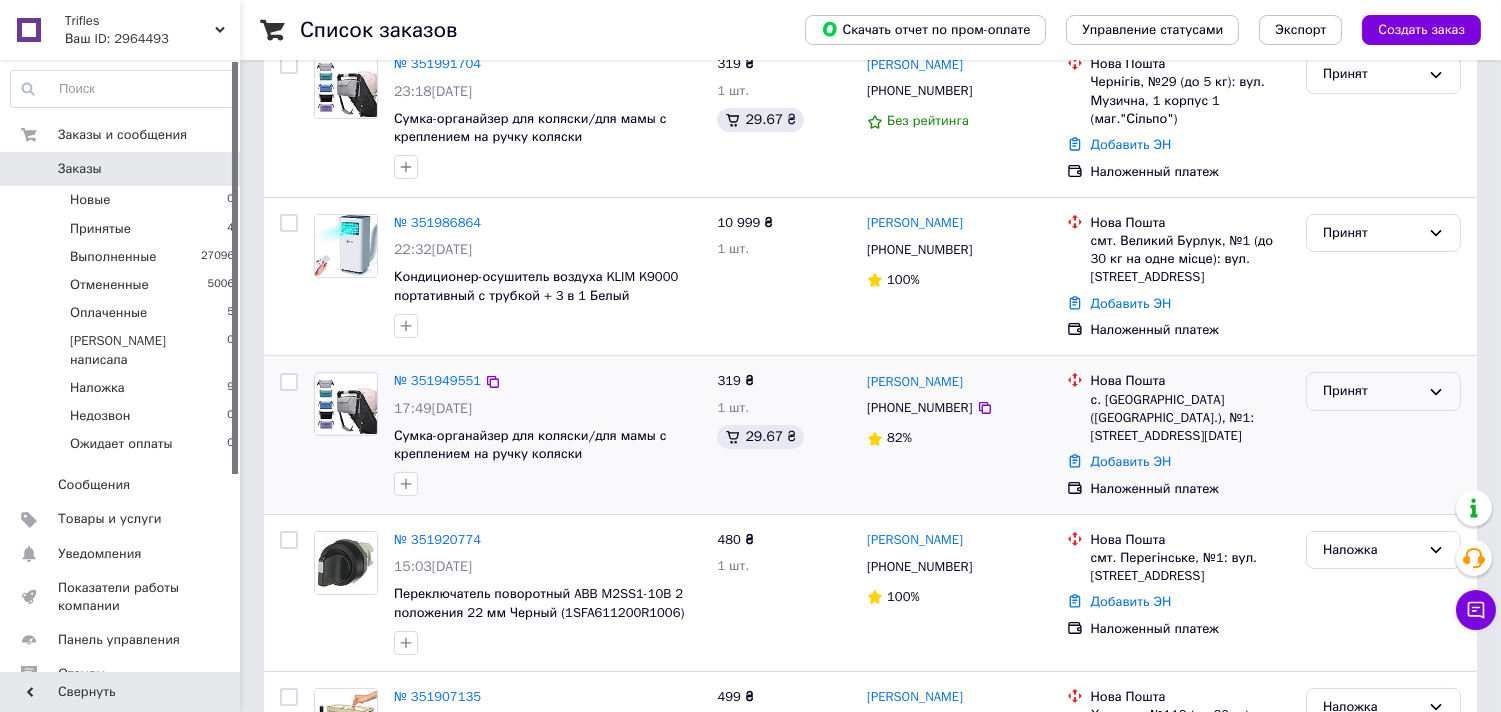 click 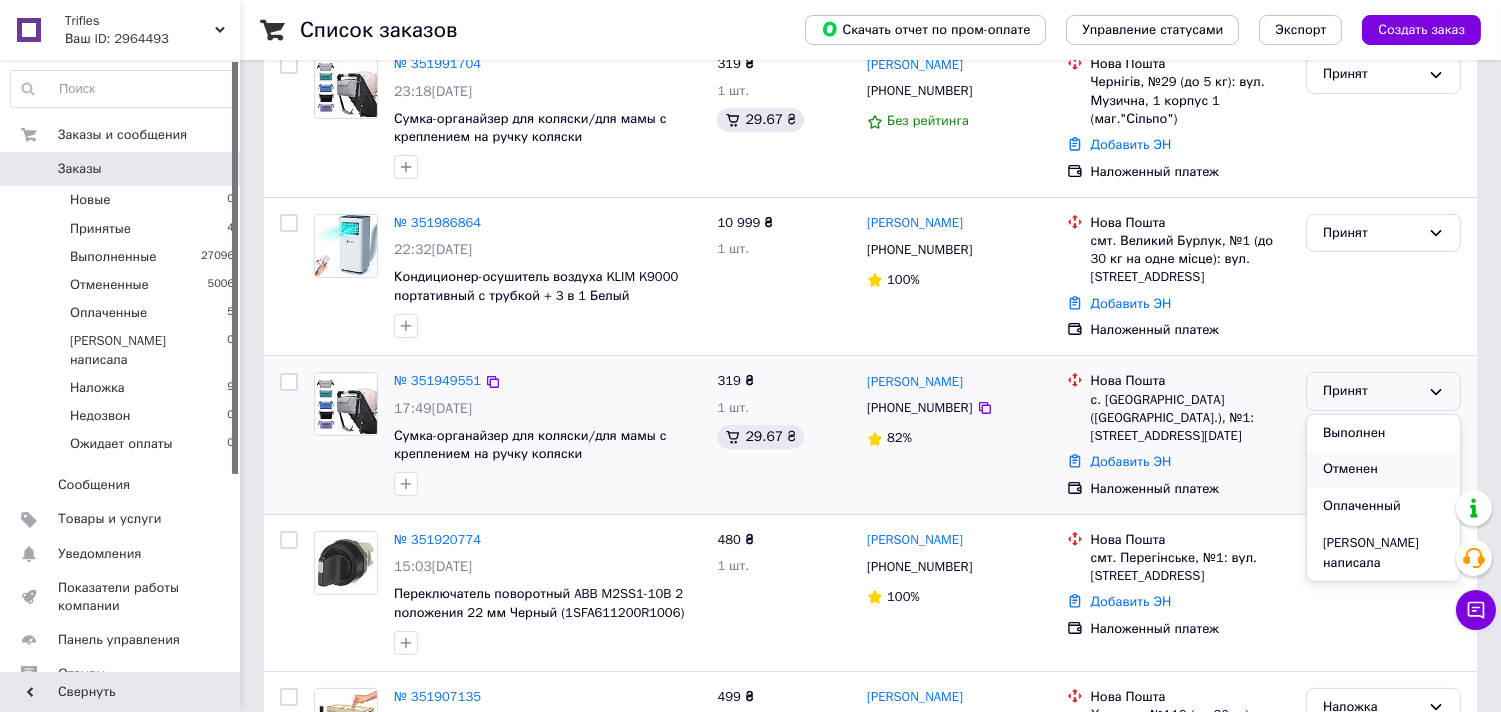 click on "Отменен" at bounding box center (1383, 469) 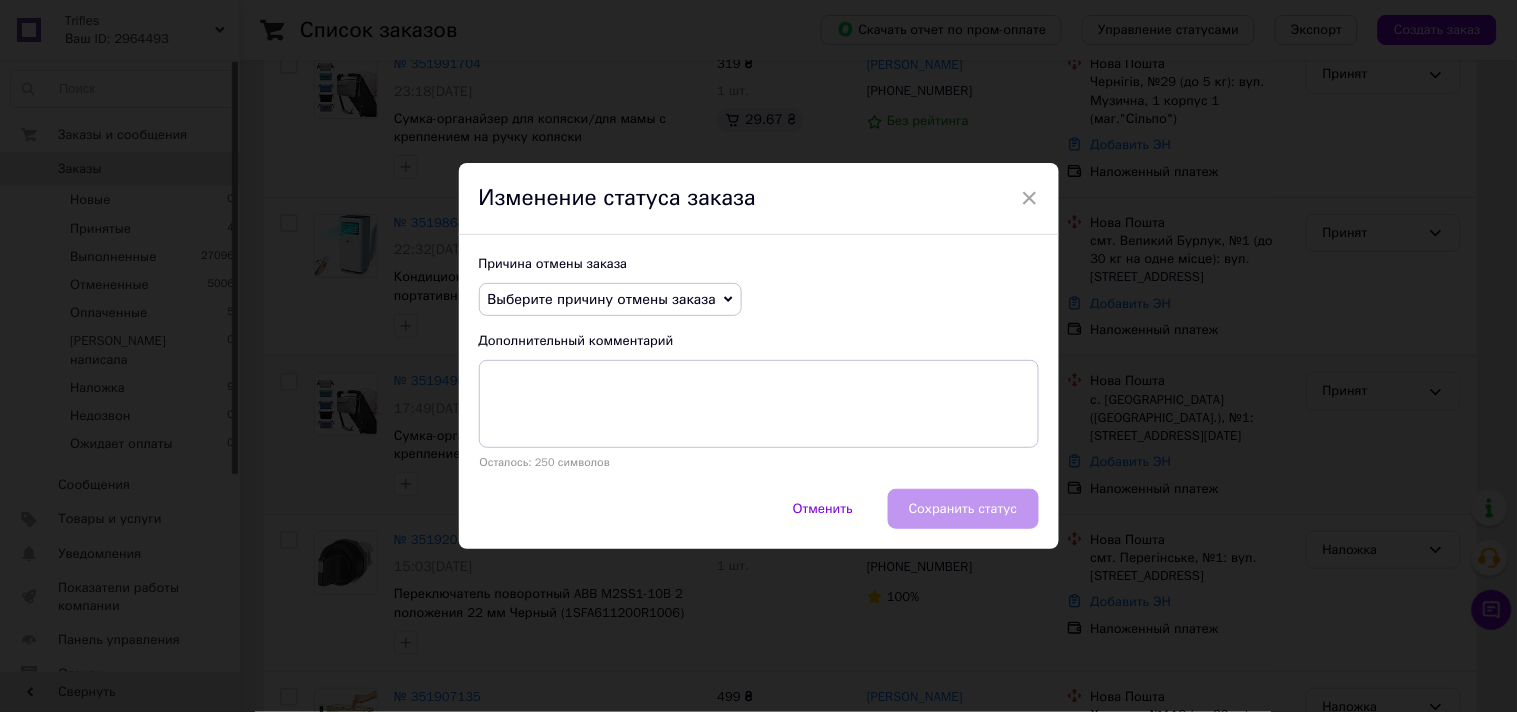click 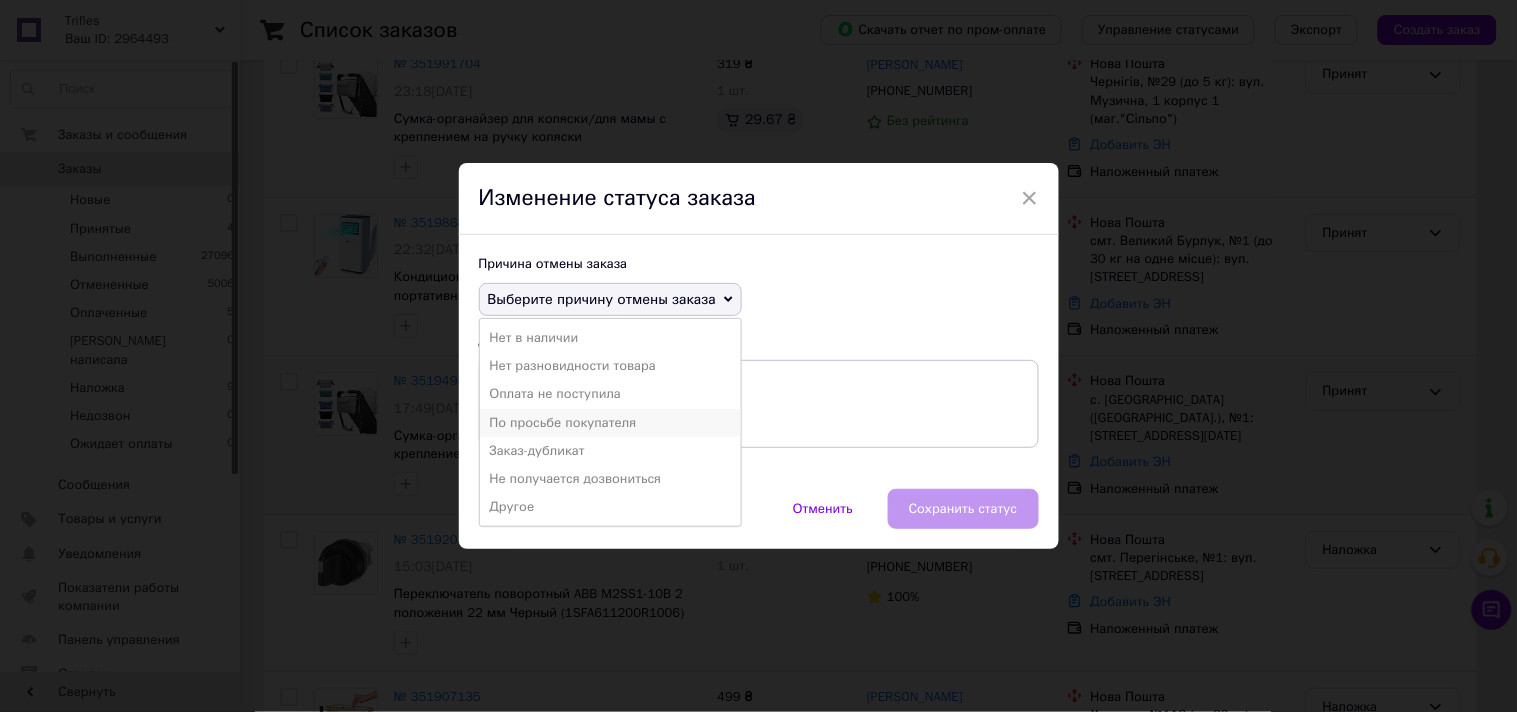 click on "По просьбе покупателя" at bounding box center (610, 423) 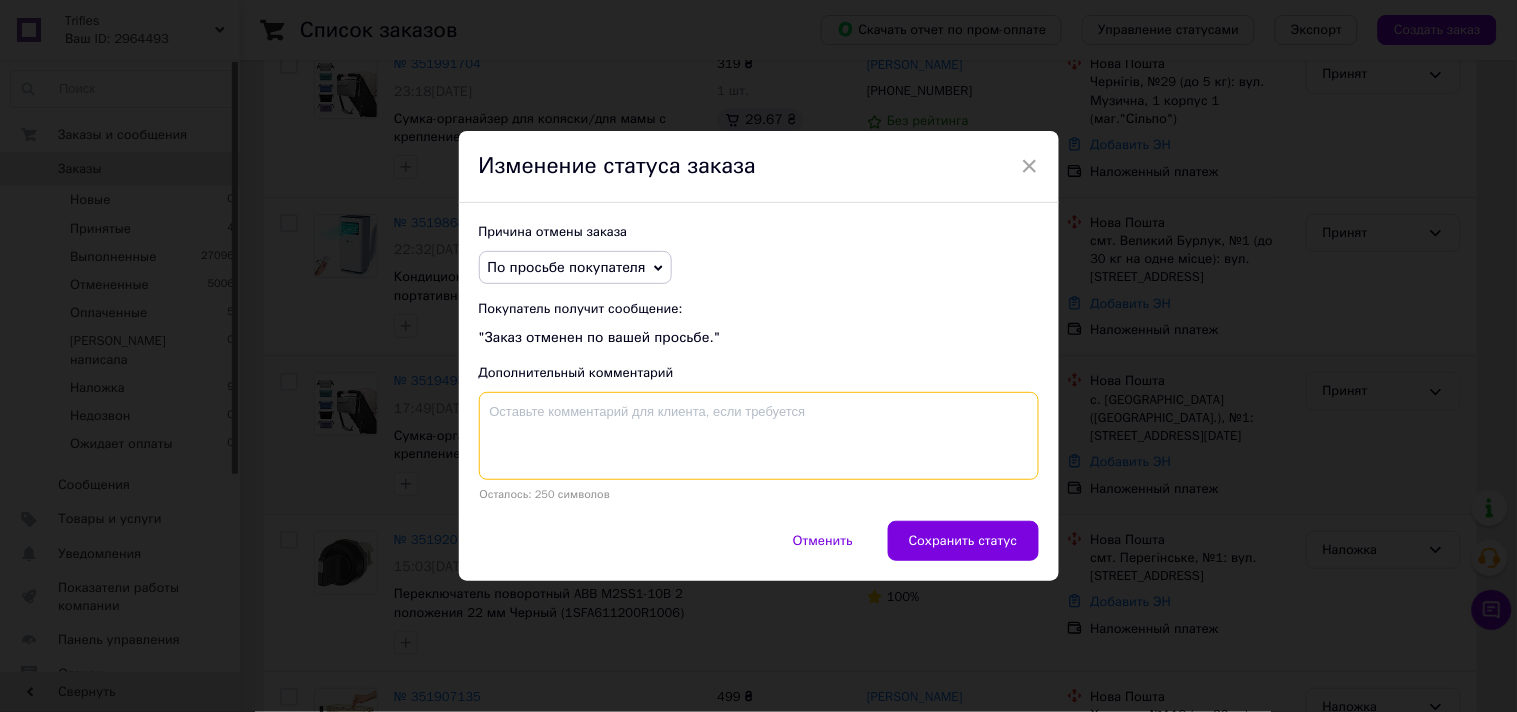 click at bounding box center (759, 436) 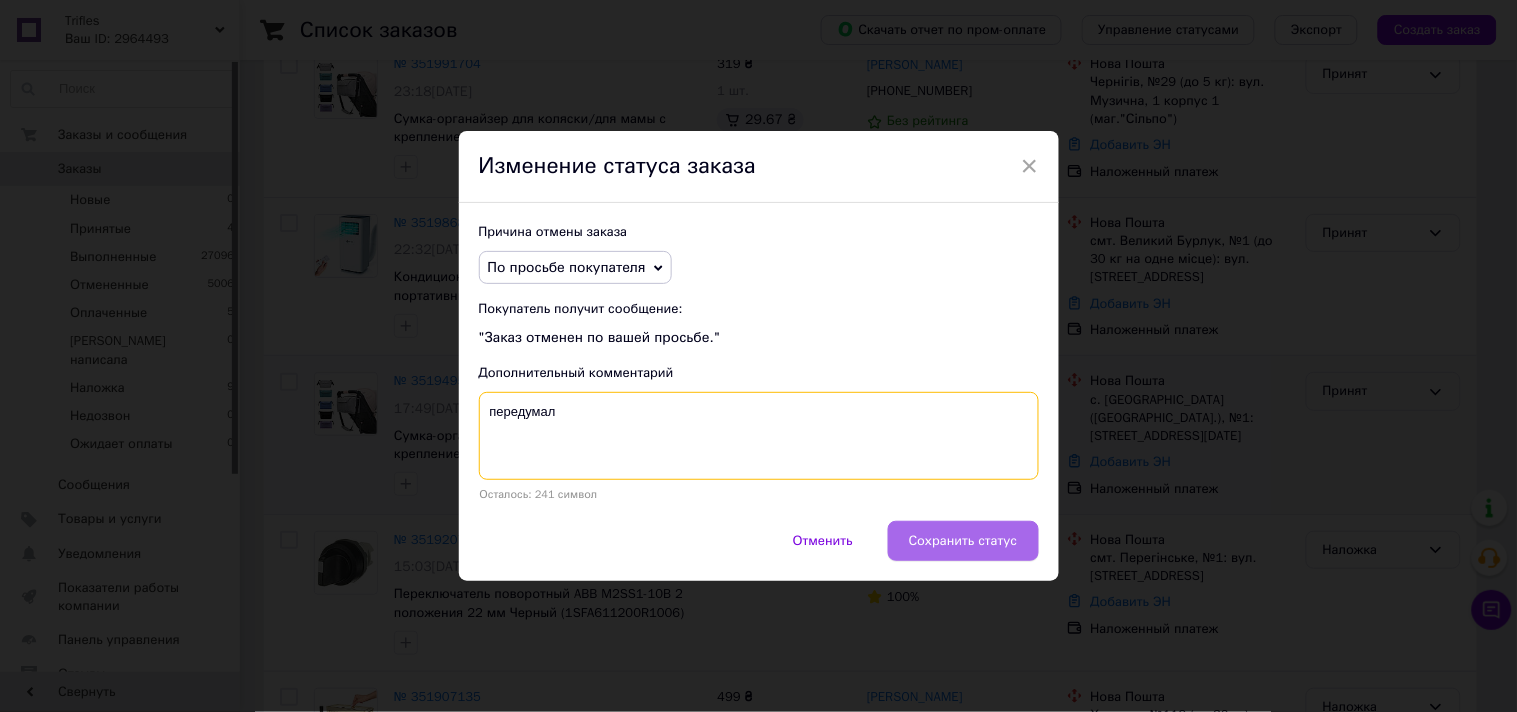 type on "передумал" 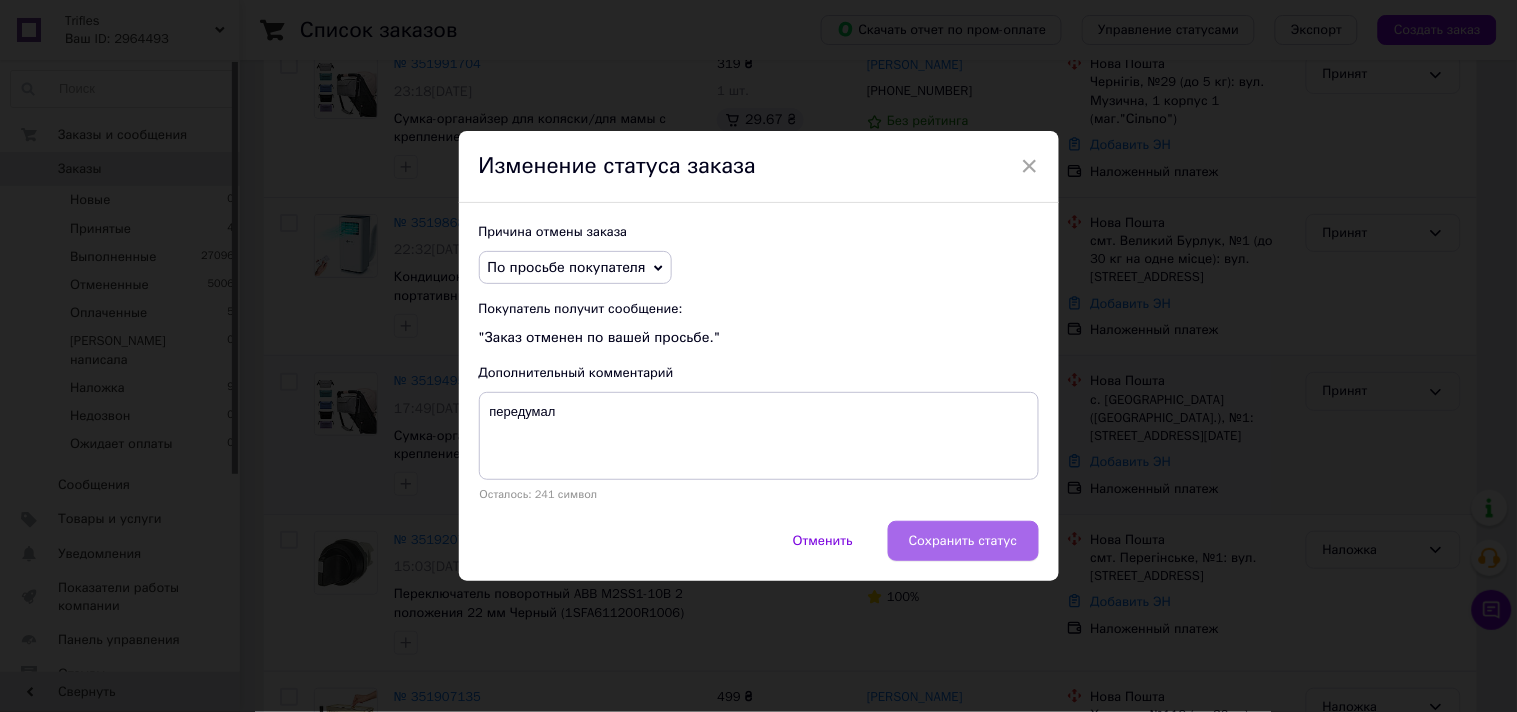 click on "Сохранить статус" at bounding box center [963, 541] 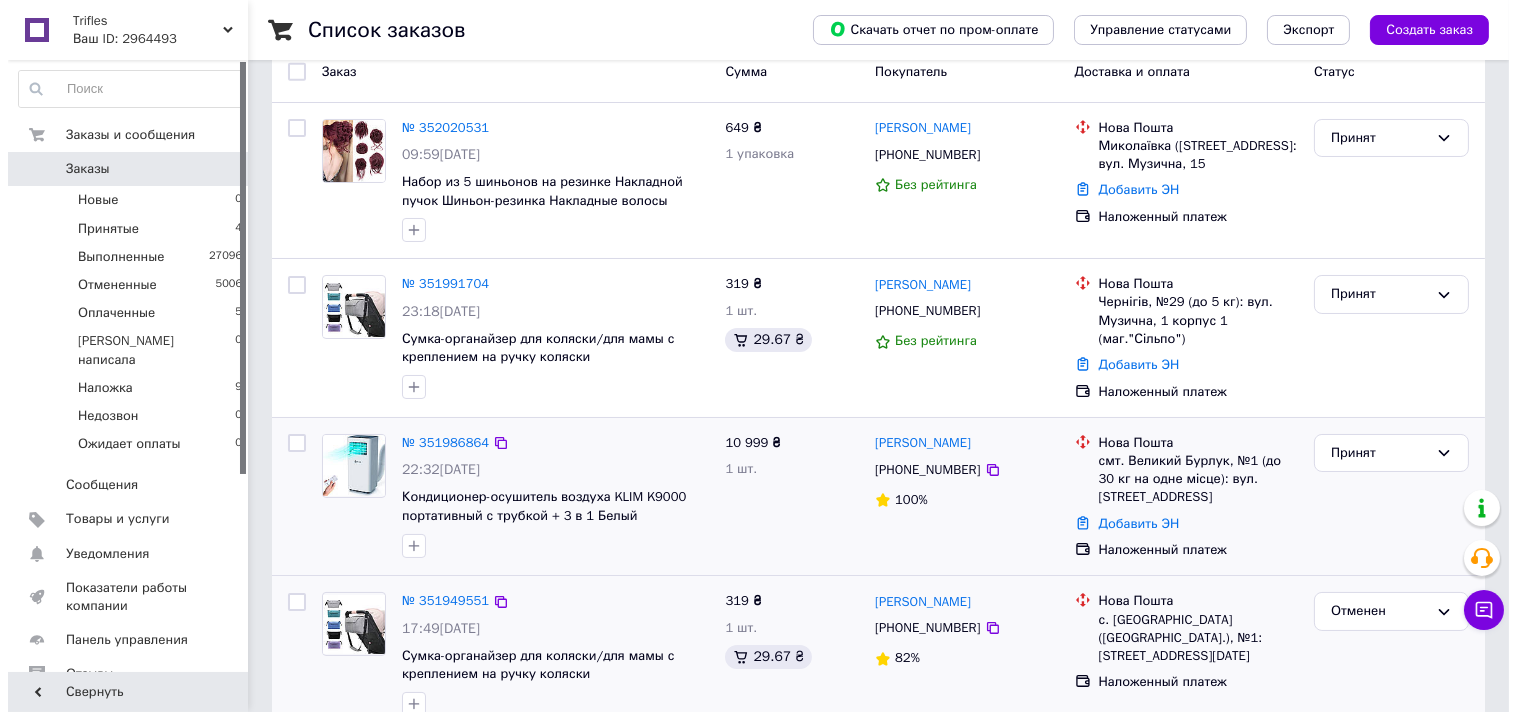scroll, scrollTop: 111, scrollLeft: 0, axis: vertical 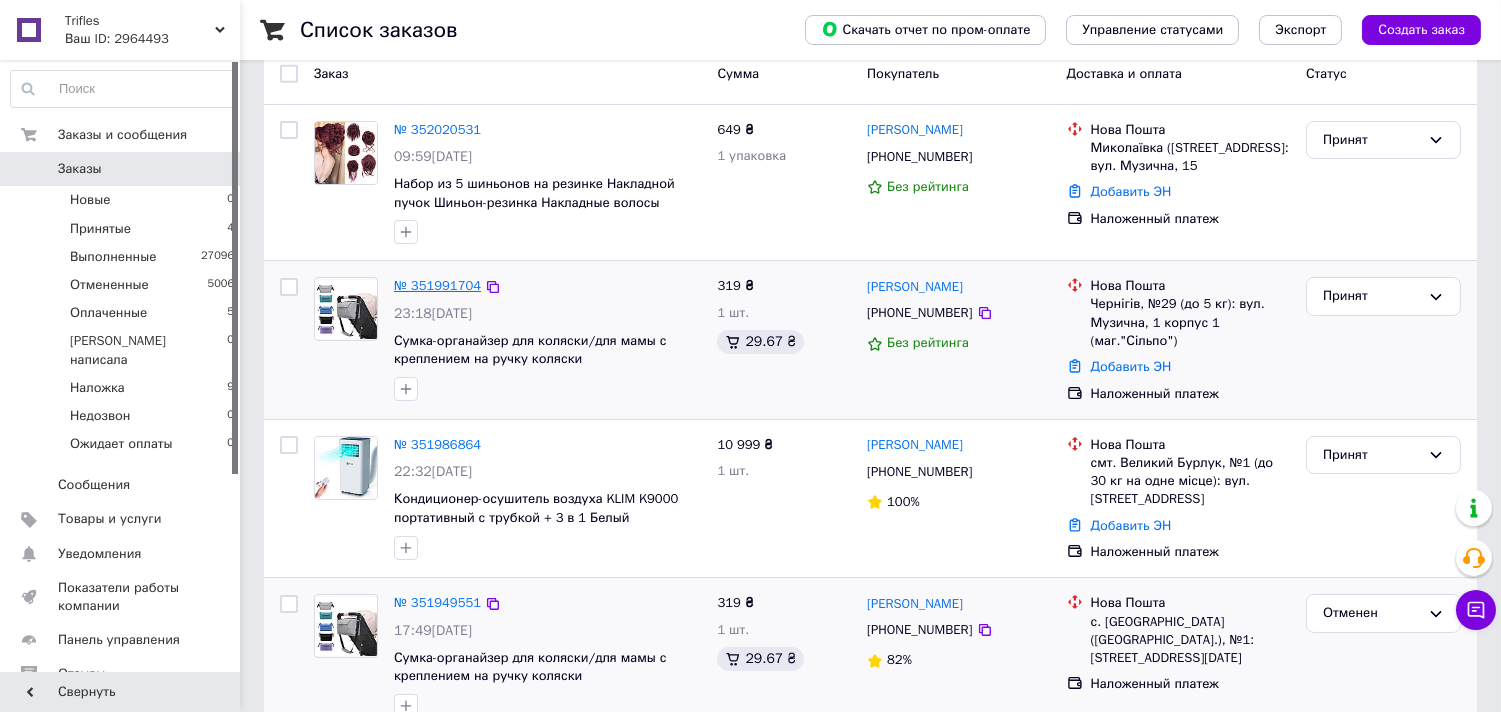 click on "№ 351991704" at bounding box center (437, 285) 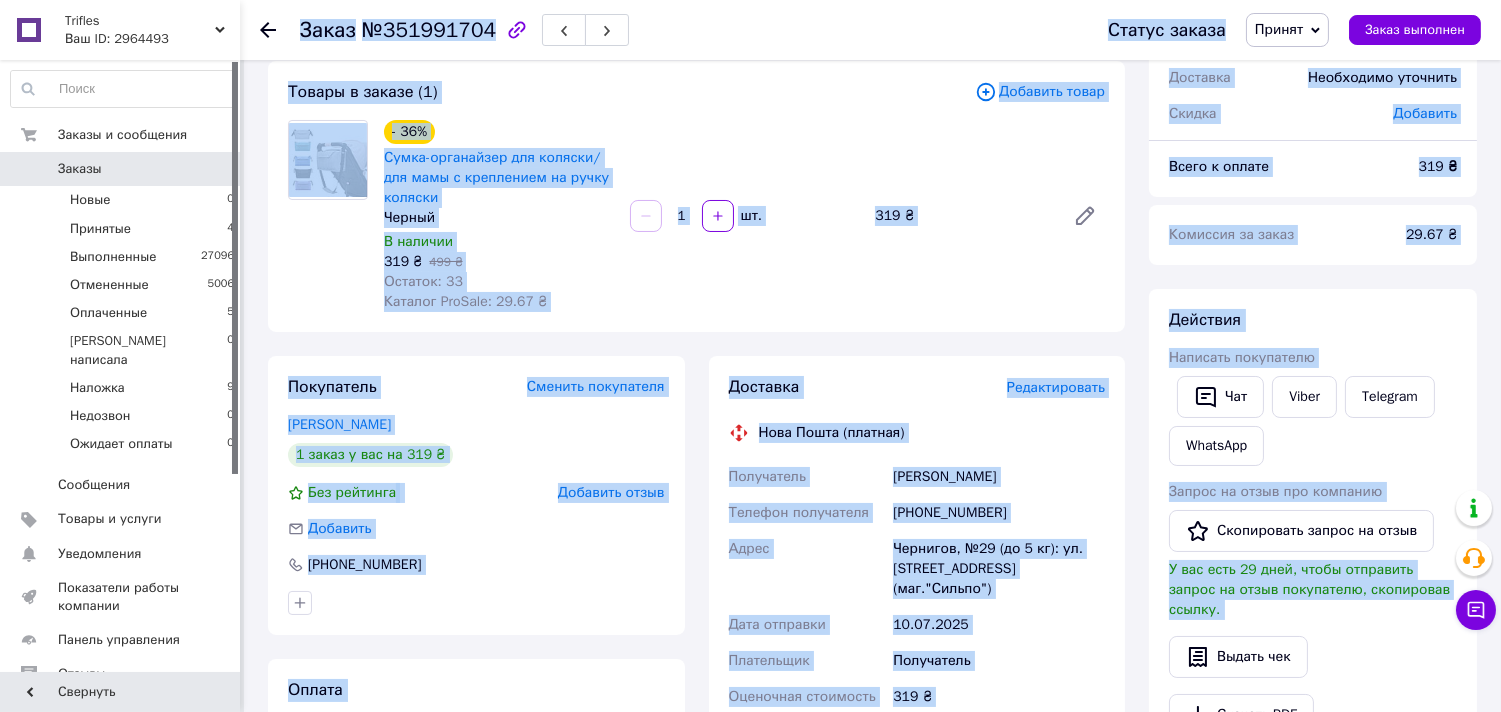 click on "- 36% Сумка-органайзер для коляски/для мамы с креплением на ручку коляски Черный В наличии 319 ₴   499 ₴ Остаток: 33 Каталог ProSale: 29.67 ₴  1   шт. 319 ₴" at bounding box center [744, 216] 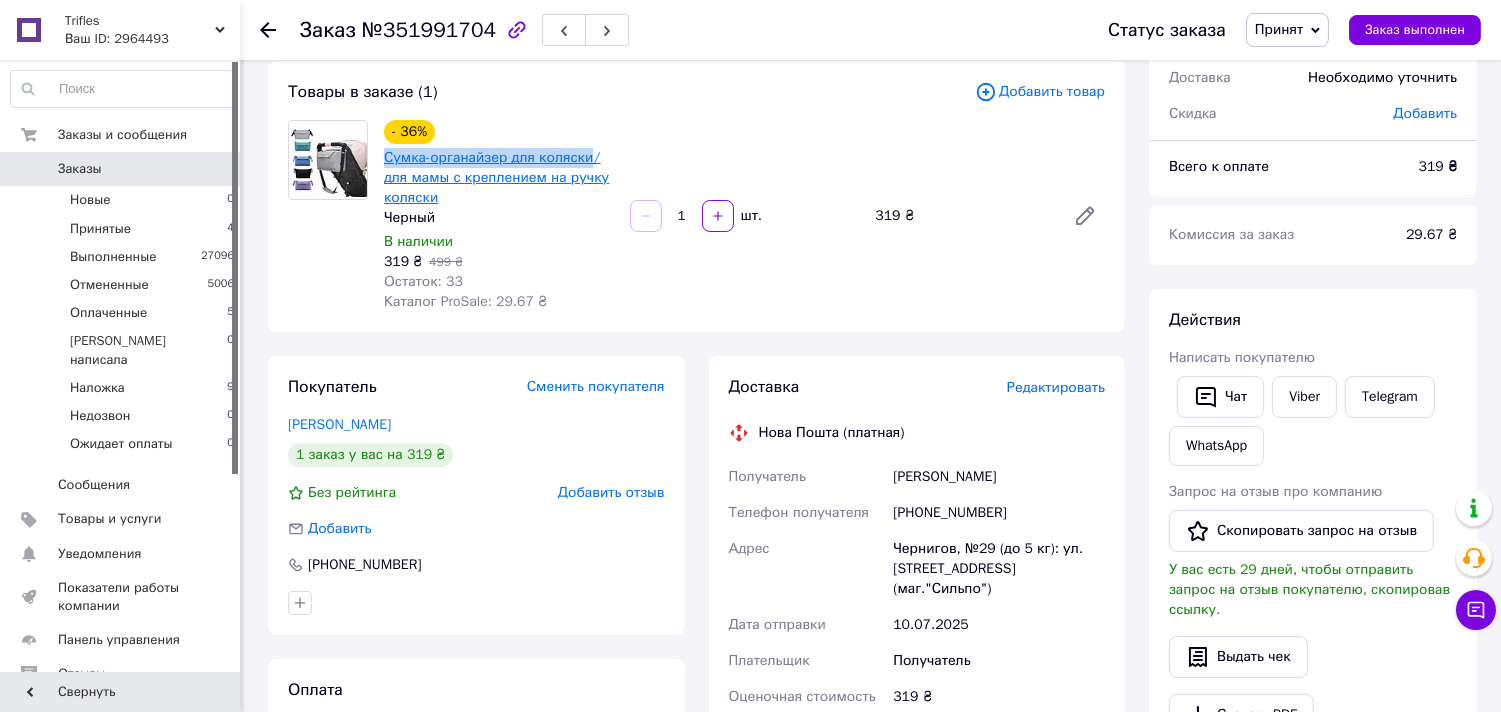 drag, startPoint x: 378, startPoint y: 151, endPoint x: 581, endPoint y: 165, distance: 203.4822 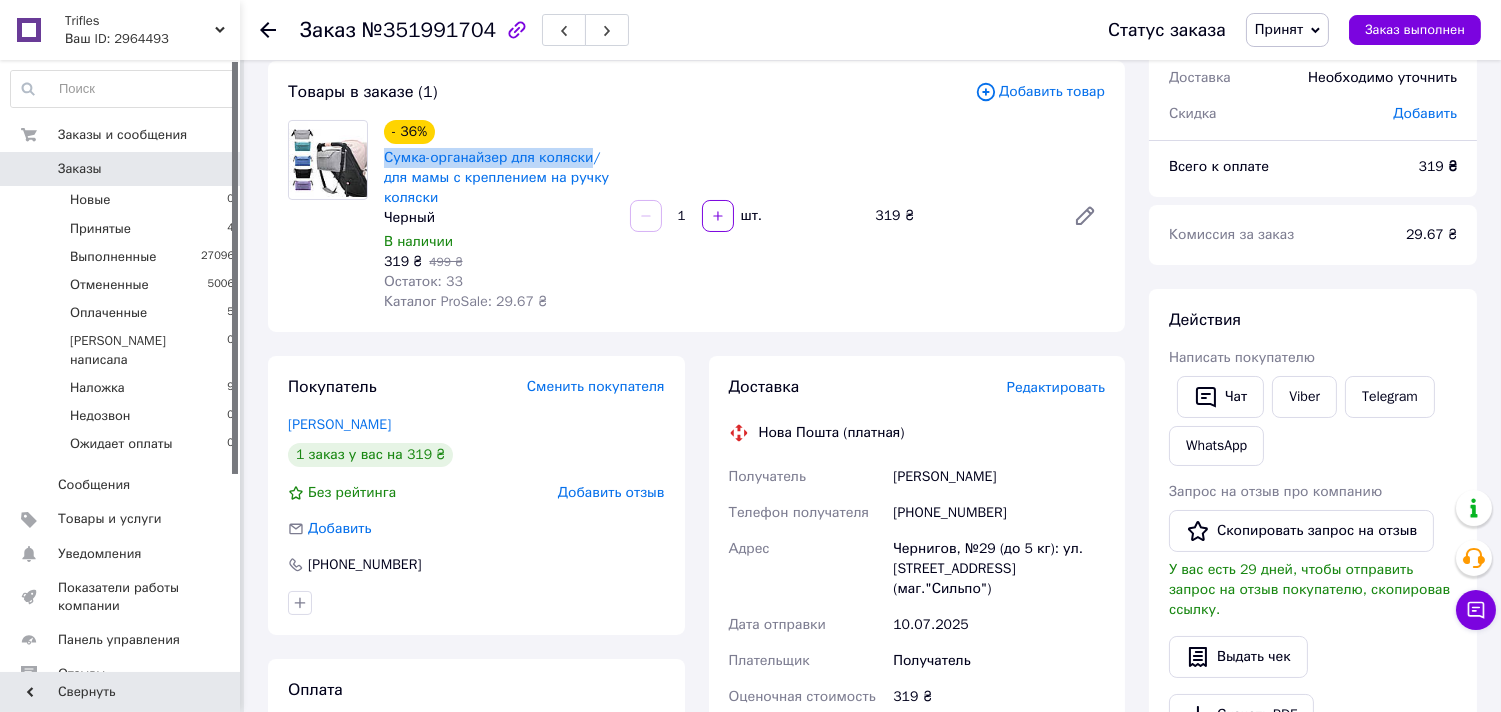 copy on "Сумка-органайзер для коляски" 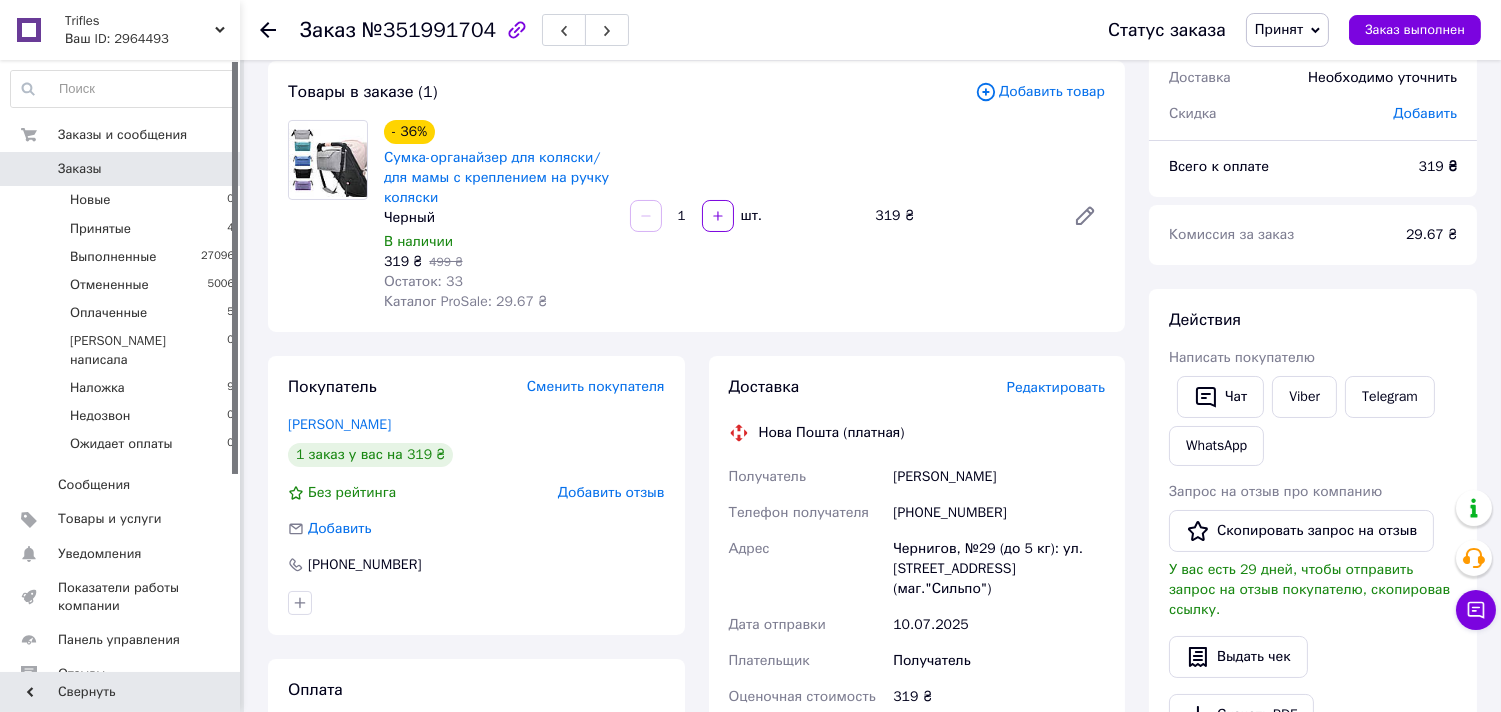 click on "- 36% Сумка-органайзер для коляски/для мамы с креплением на ручку коляски Черный В наличии 319 ₴   499 ₴ Остаток: 33 Каталог ProSale: 29.67 ₴  1   шт. 319 ₴" at bounding box center (744, 216) 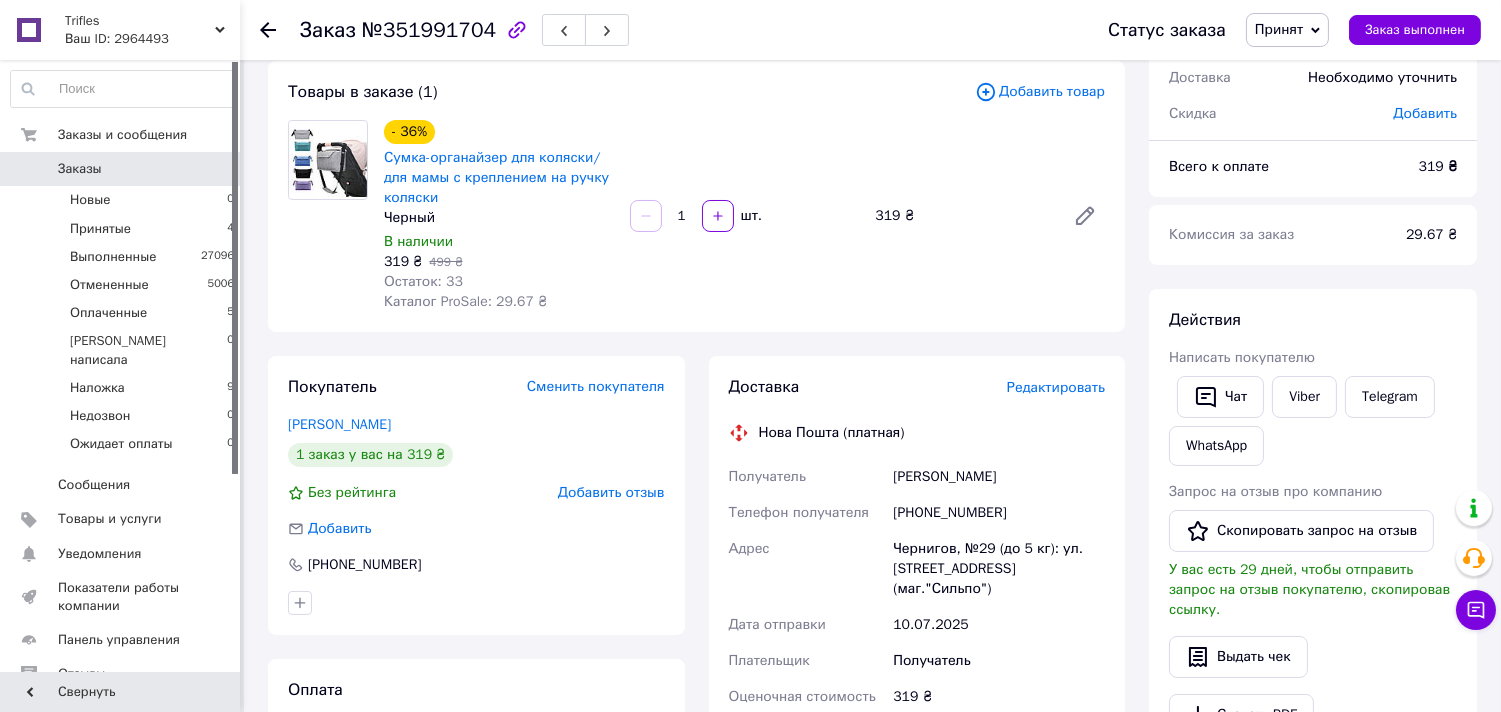 click on "Редактировать" at bounding box center (1056, 387) 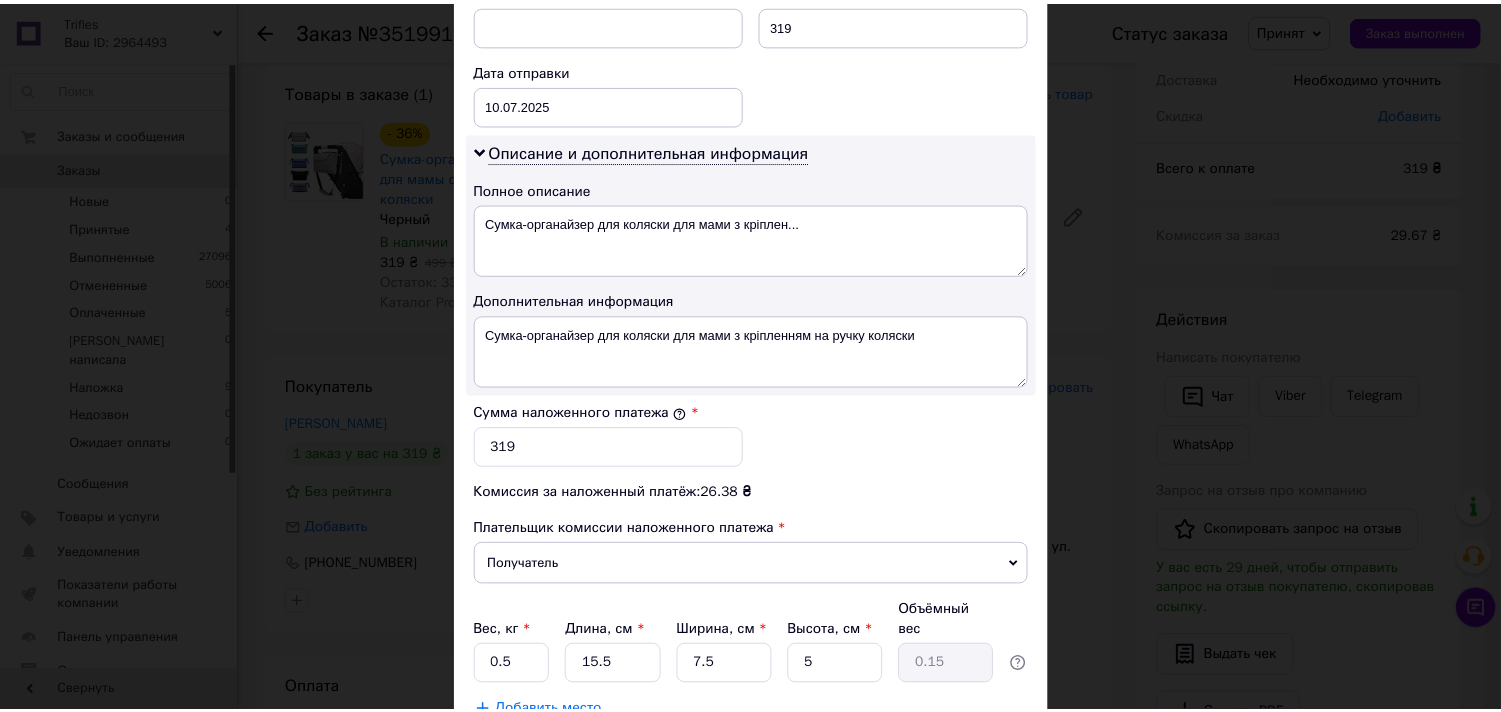 scroll, scrollTop: 1041, scrollLeft: 0, axis: vertical 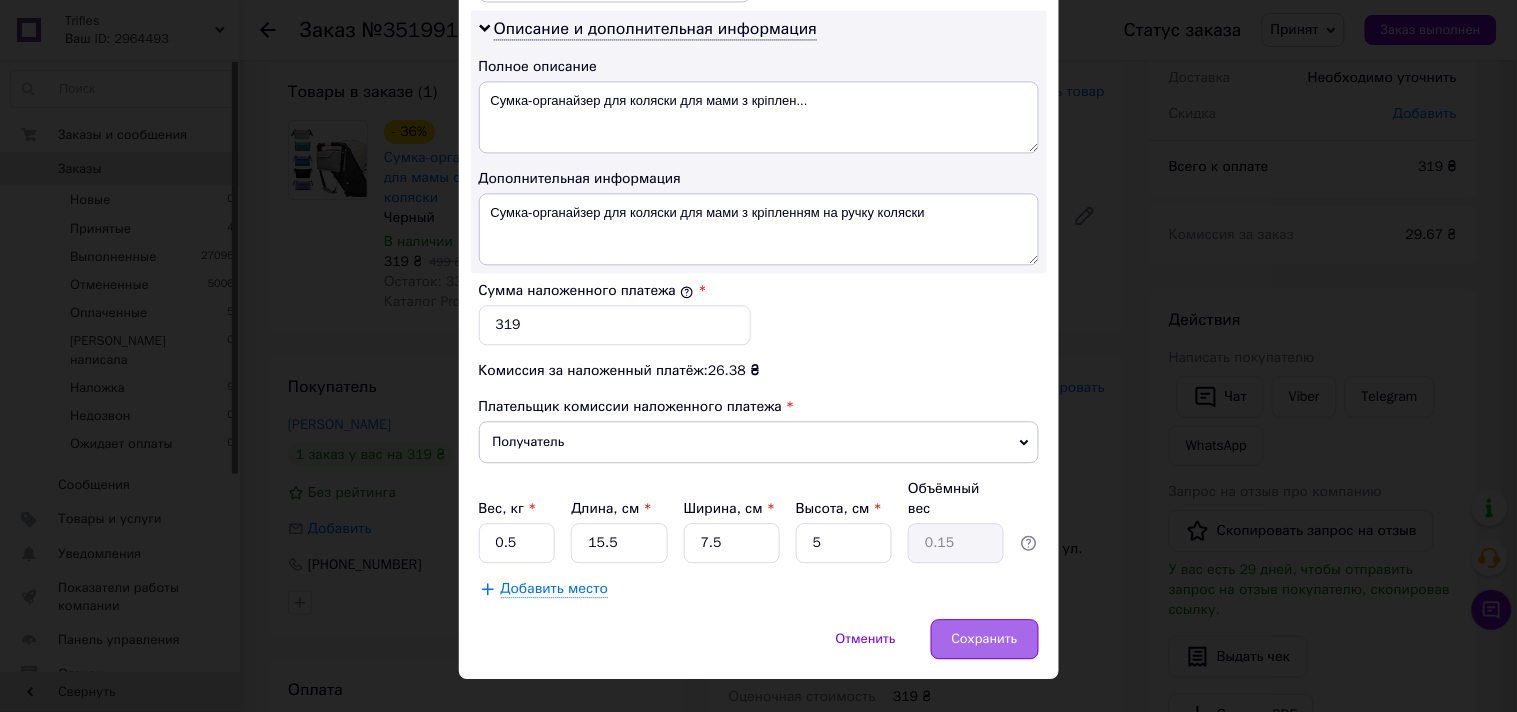 click on "Сохранить" at bounding box center [985, 639] 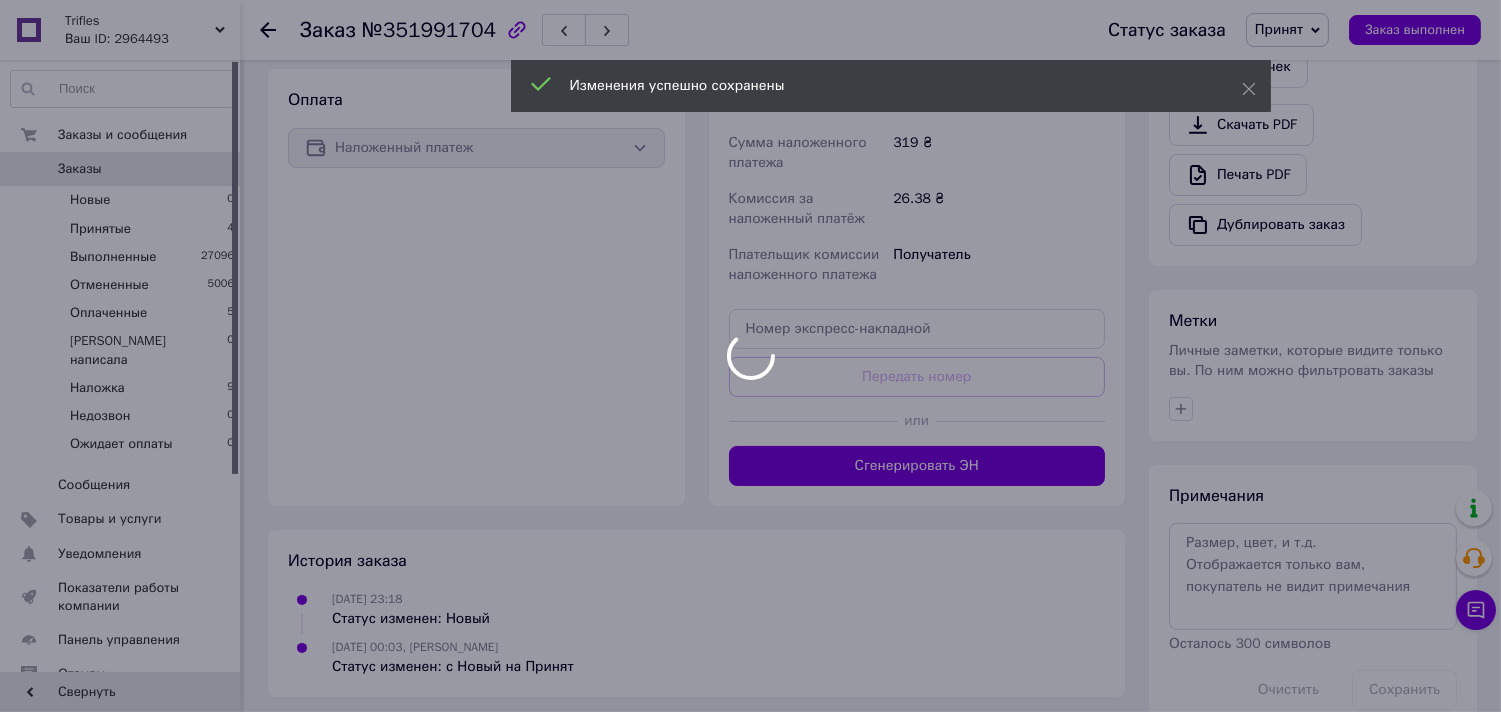 scroll, scrollTop: 723, scrollLeft: 0, axis: vertical 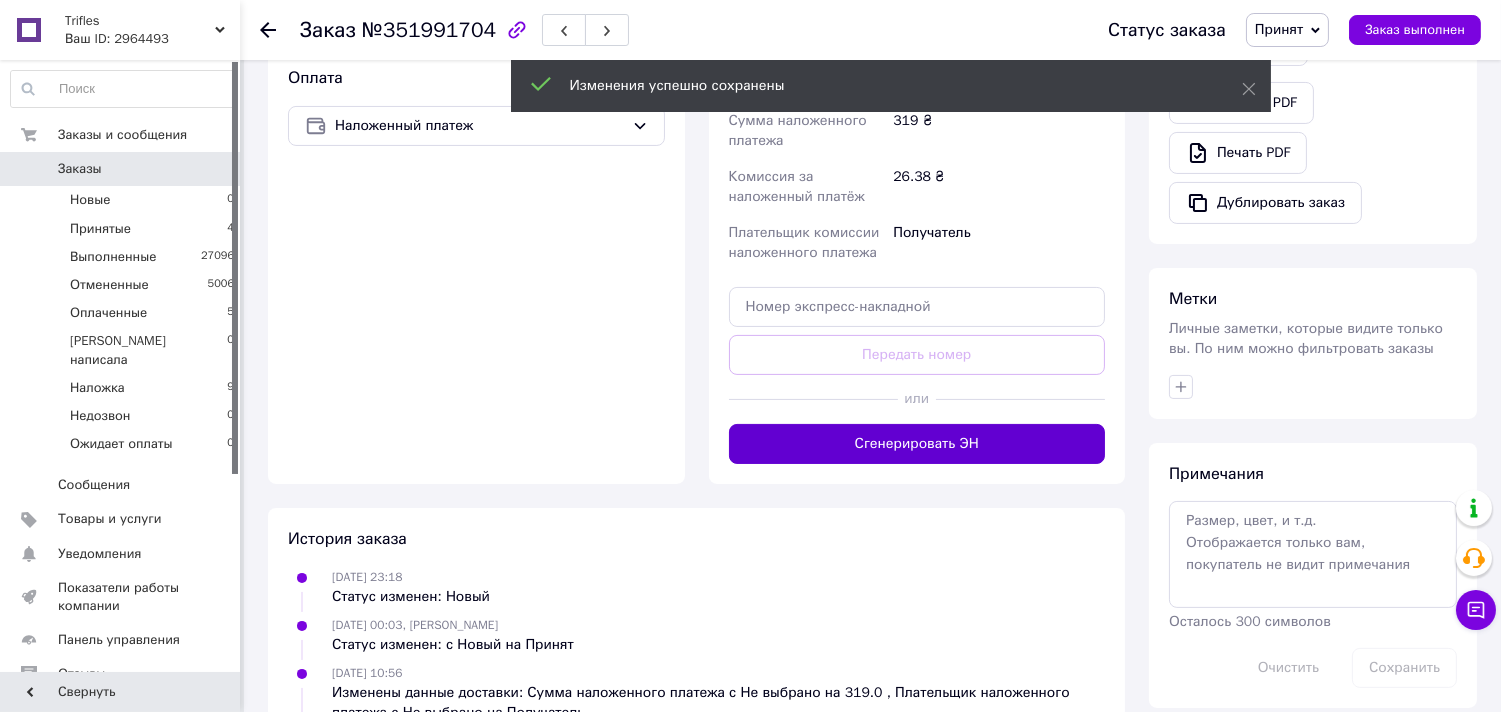 click on "Сгенерировать ЭН" at bounding box center (917, 444) 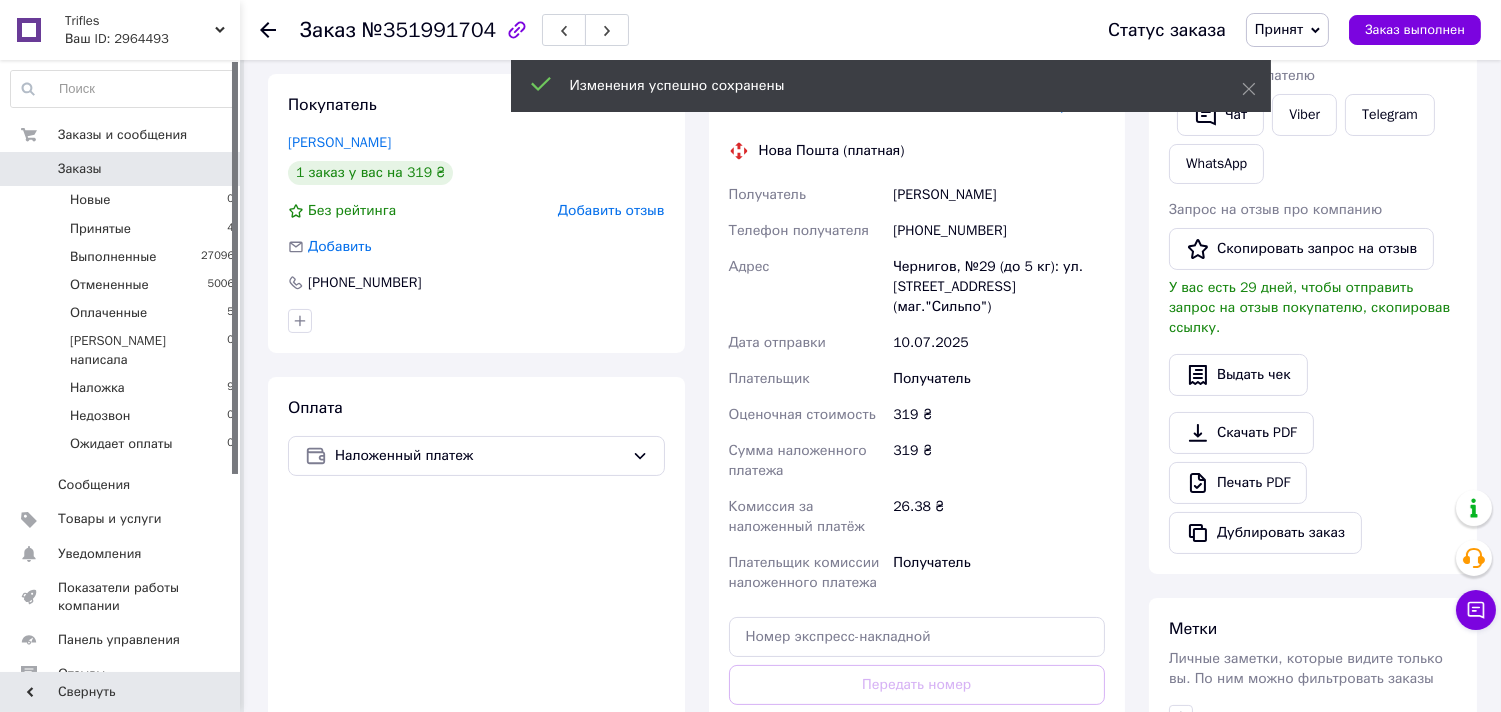 scroll, scrollTop: 390, scrollLeft: 0, axis: vertical 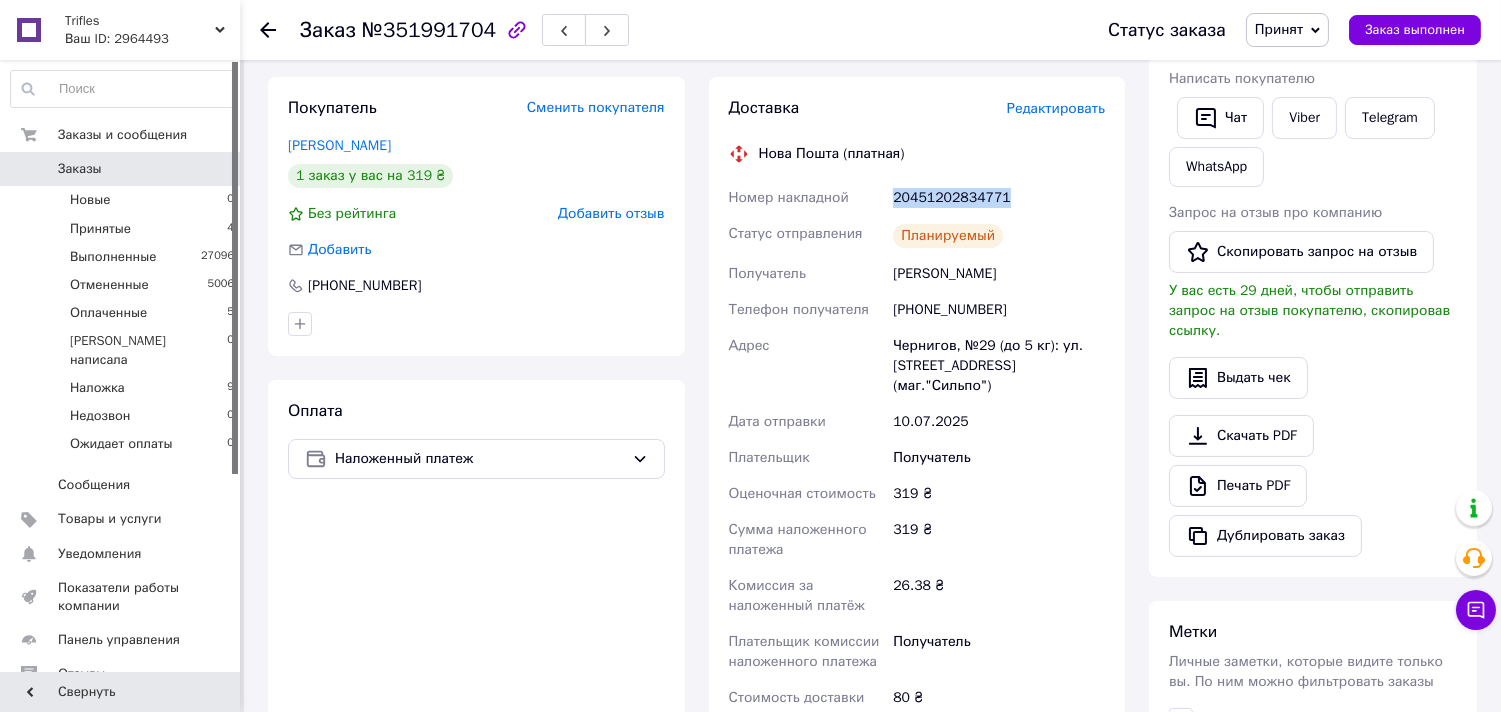 drag, startPoint x: 884, startPoint y: 196, endPoint x: 1005, endPoint y: 196, distance: 121 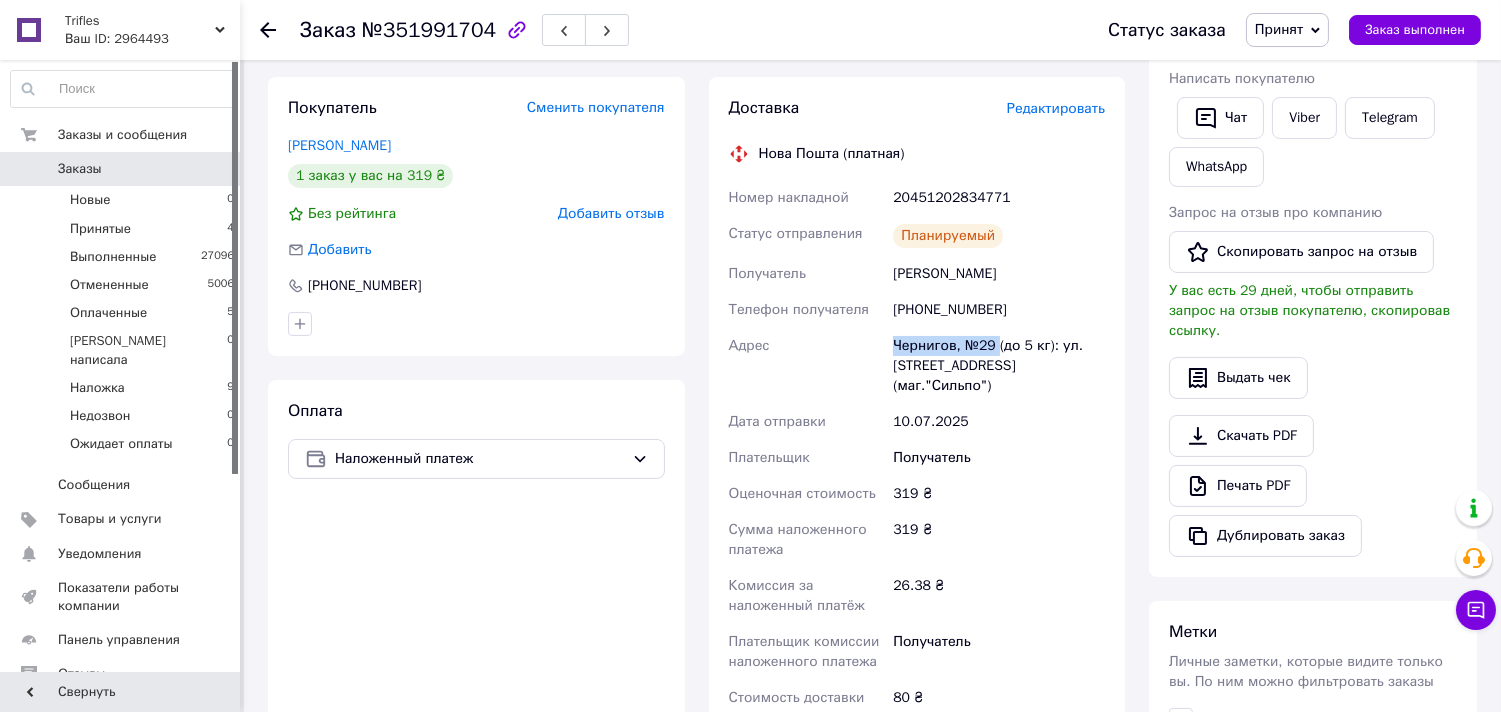 drag, startPoint x: 995, startPoint y: 350, endPoint x: 871, endPoint y: 348, distance: 124.01613 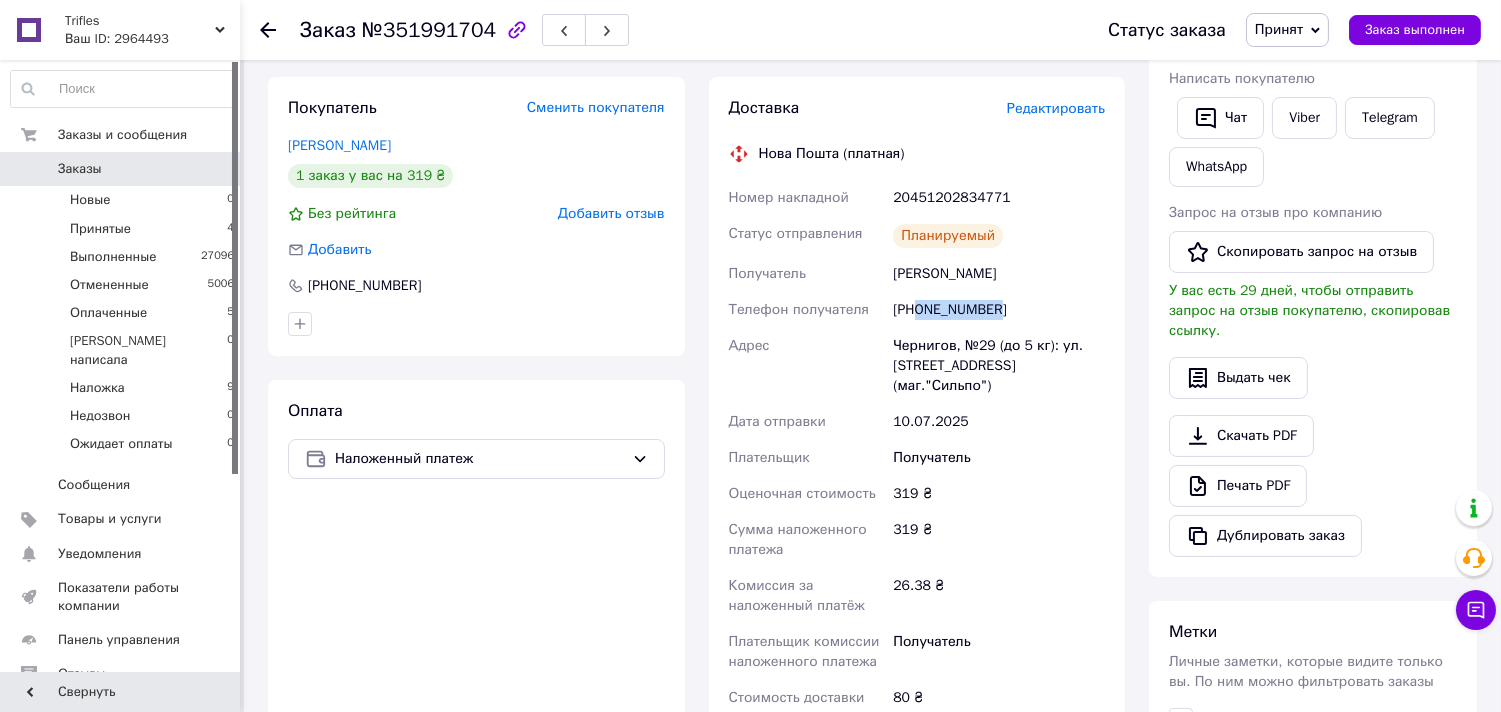 drag, startPoint x: 1003, startPoint y: 305, endPoint x: 918, endPoint y: 314, distance: 85.47514 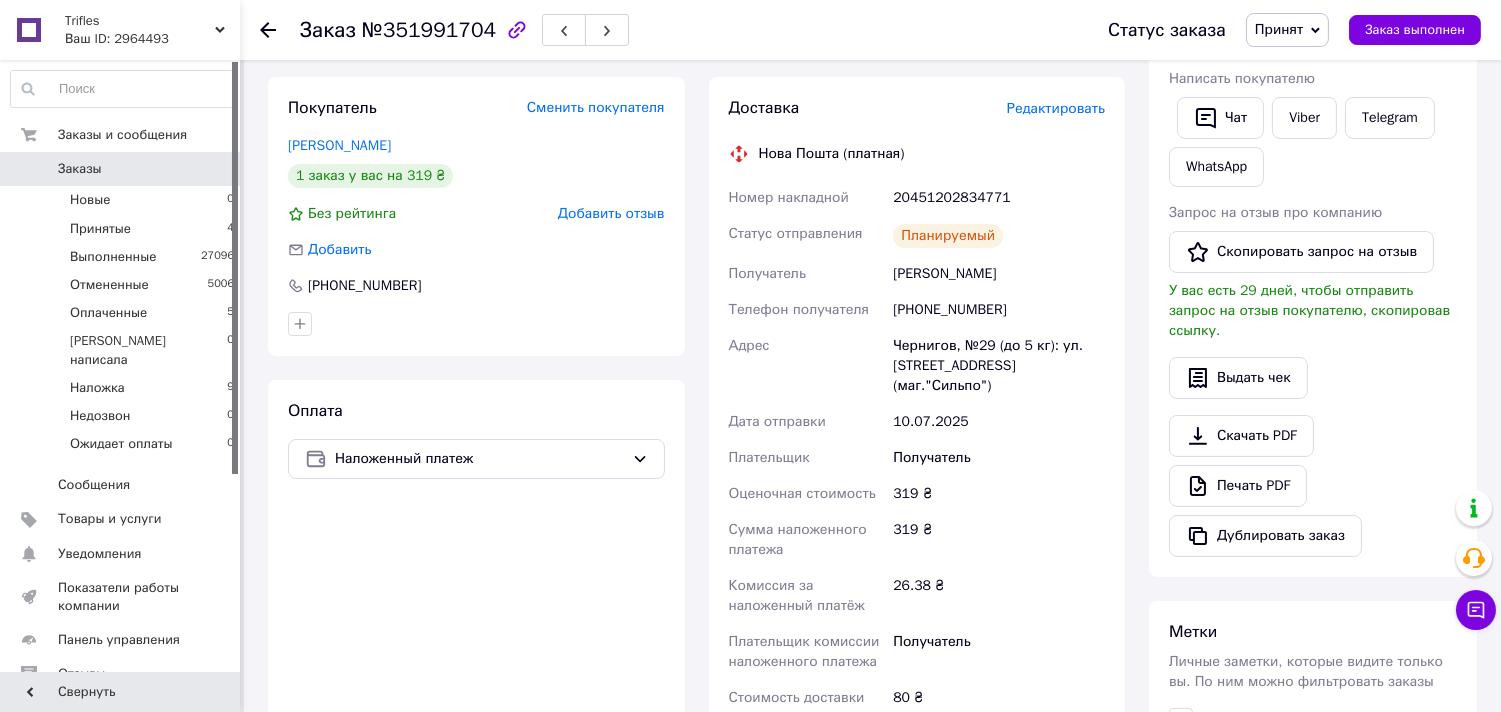 drag, startPoint x: 918, startPoint y: 314, endPoint x: 1015, endPoint y: 282, distance: 102.14206 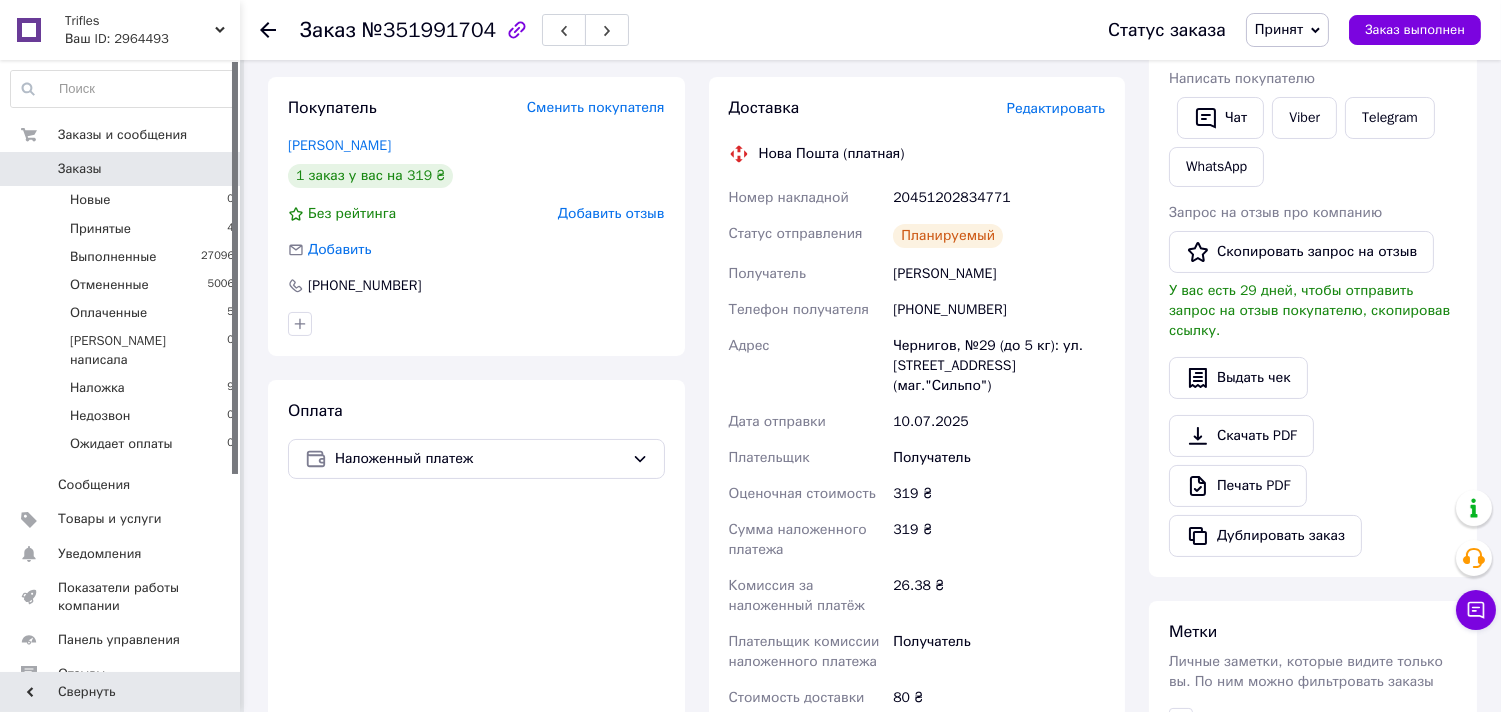click on "[PHONE_NUMBER]" at bounding box center (999, 310) 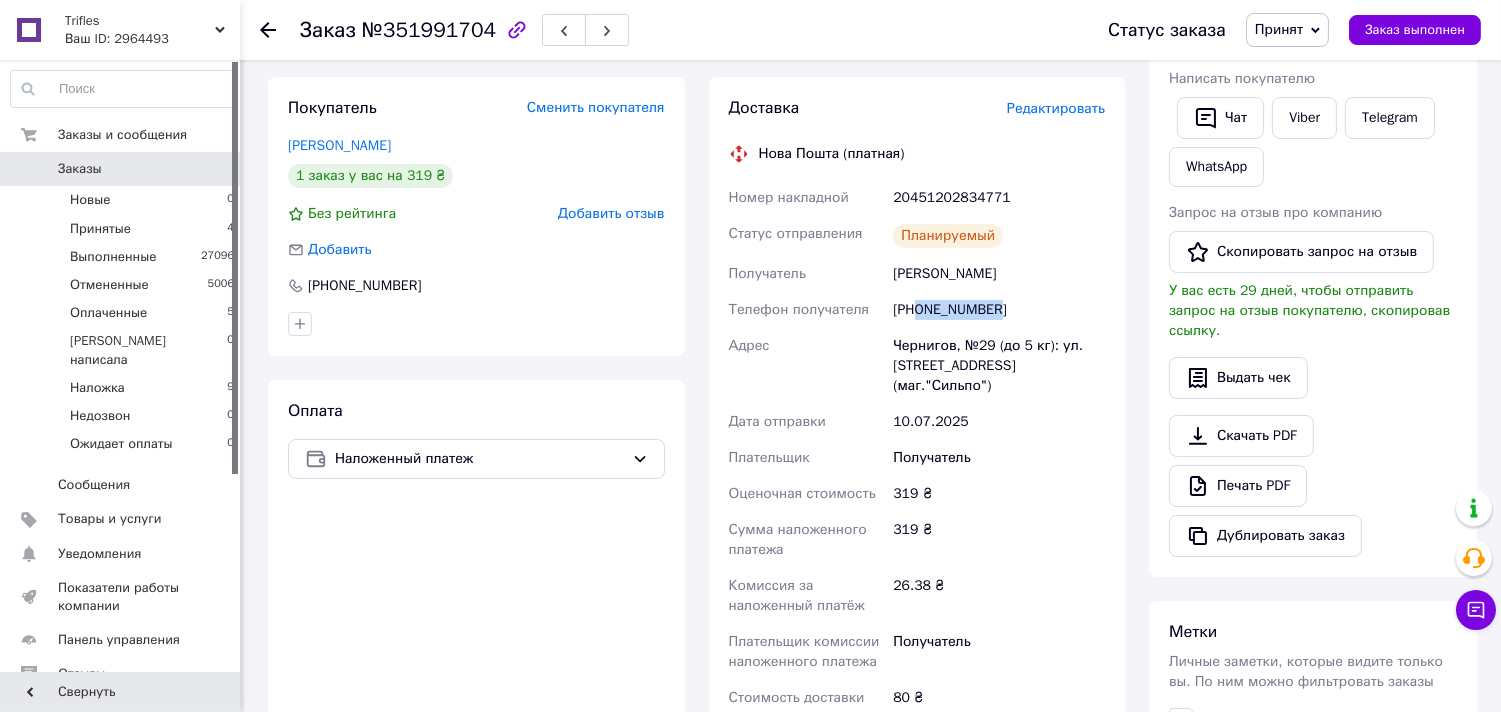 drag, startPoint x: 1008, startPoint y: 305, endPoint x: 917, endPoint y: 308, distance: 91.04944 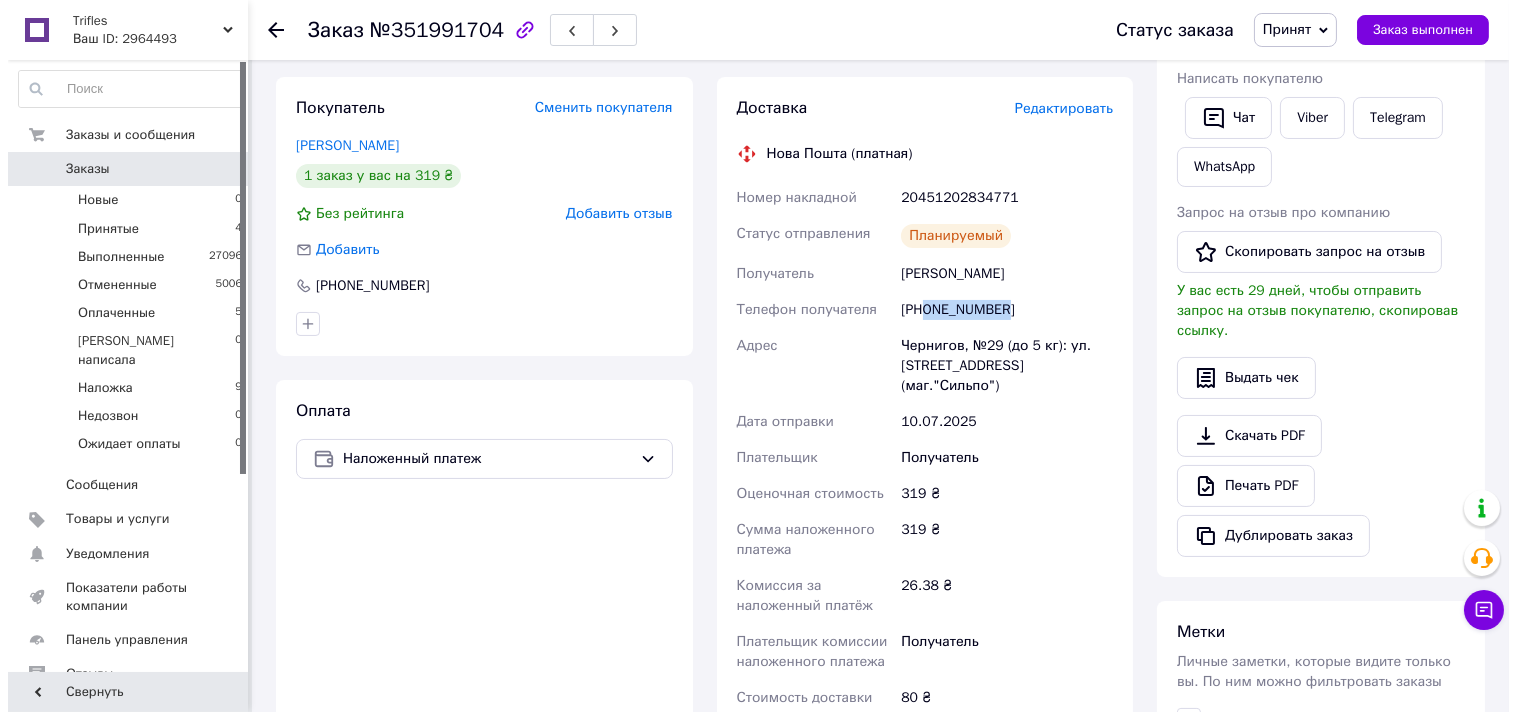 scroll, scrollTop: 0, scrollLeft: 0, axis: both 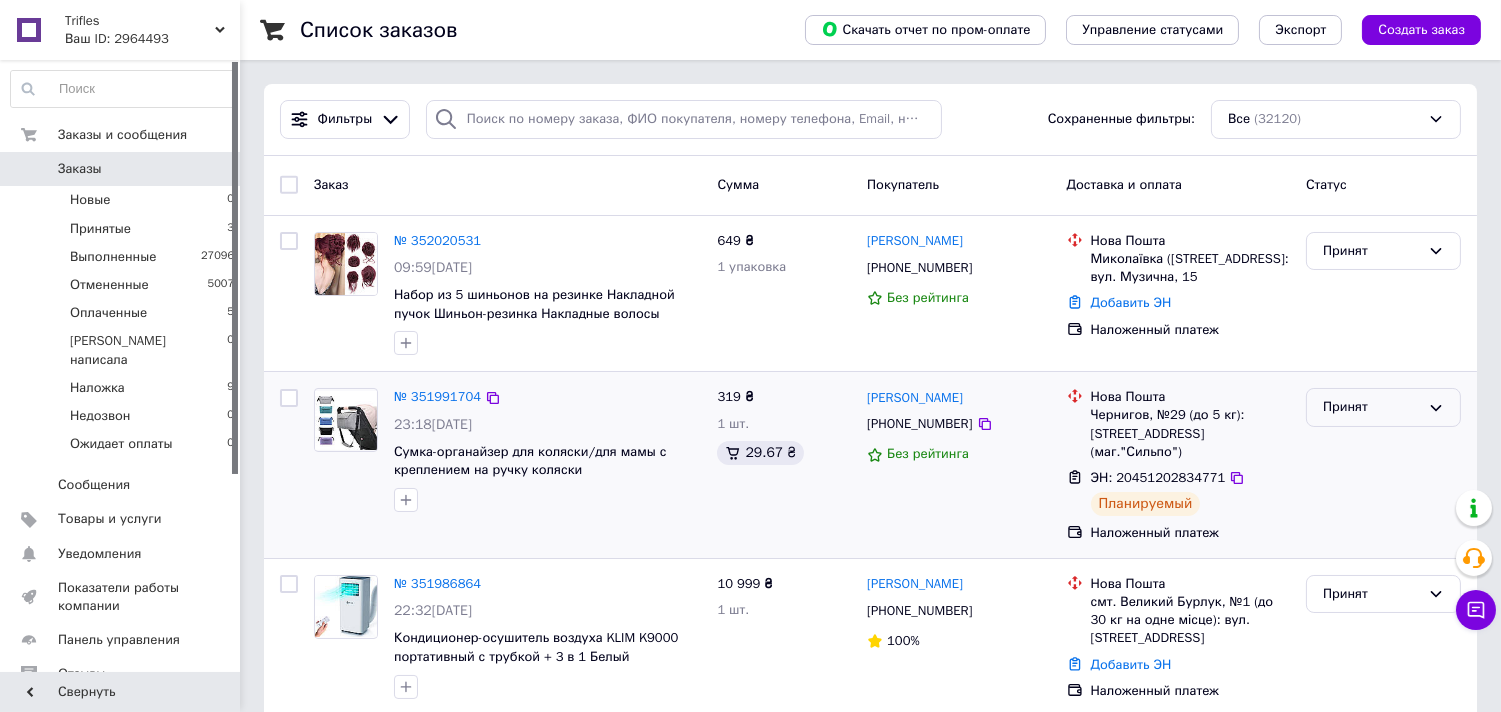 click 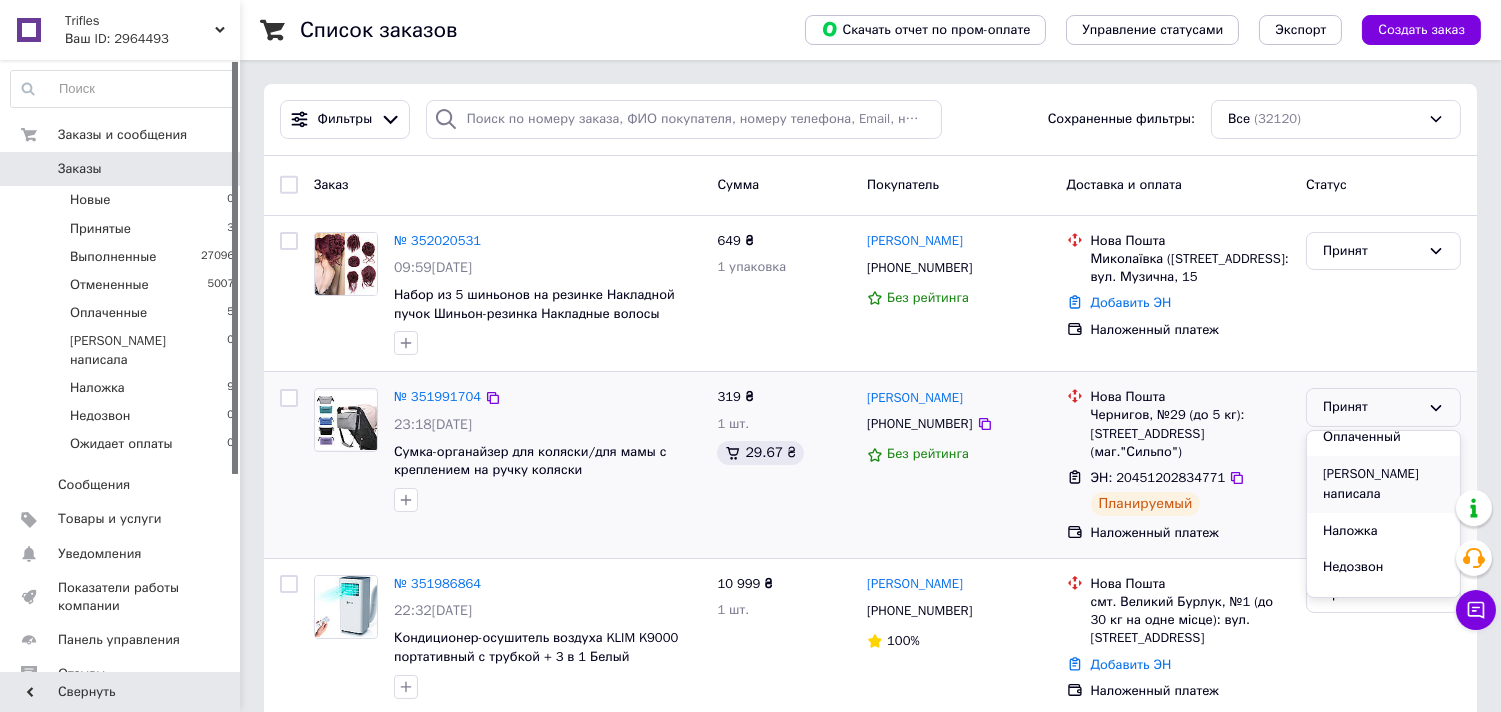 scroll, scrollTop: 90, scrollLeft: 0, axis: vertical 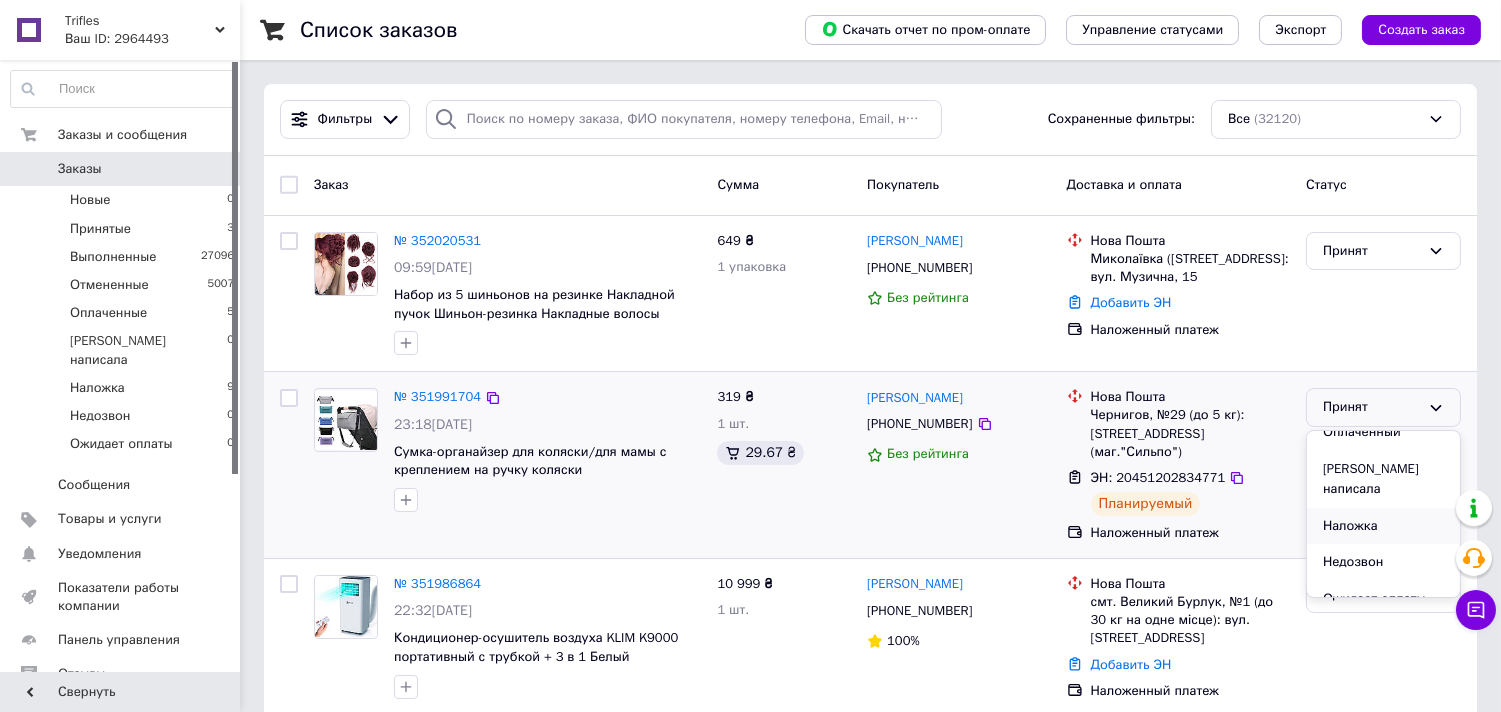 click on "Наложка" at bounding box center [1383, 526] 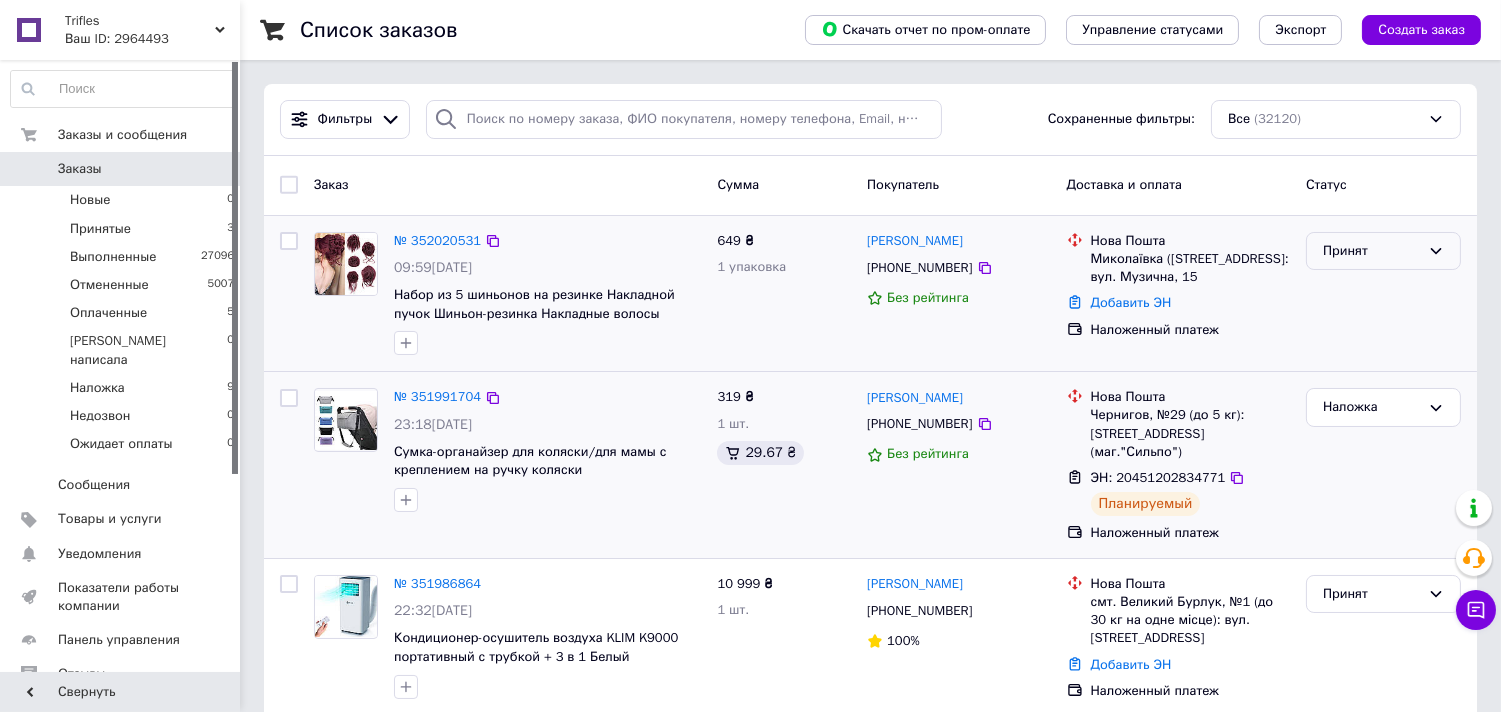 click 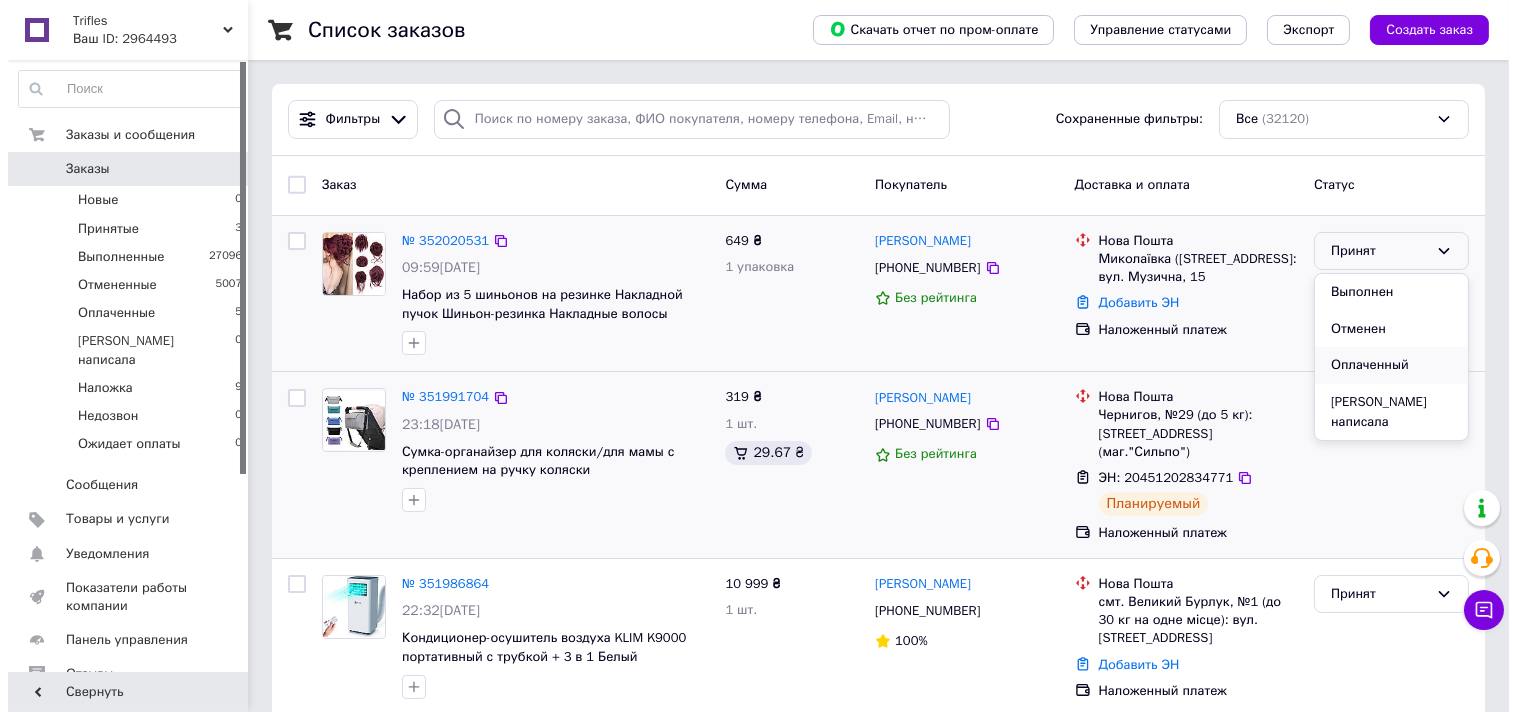 scroll, scrollTop: 90, scrollLeft: 0, axis: vertical 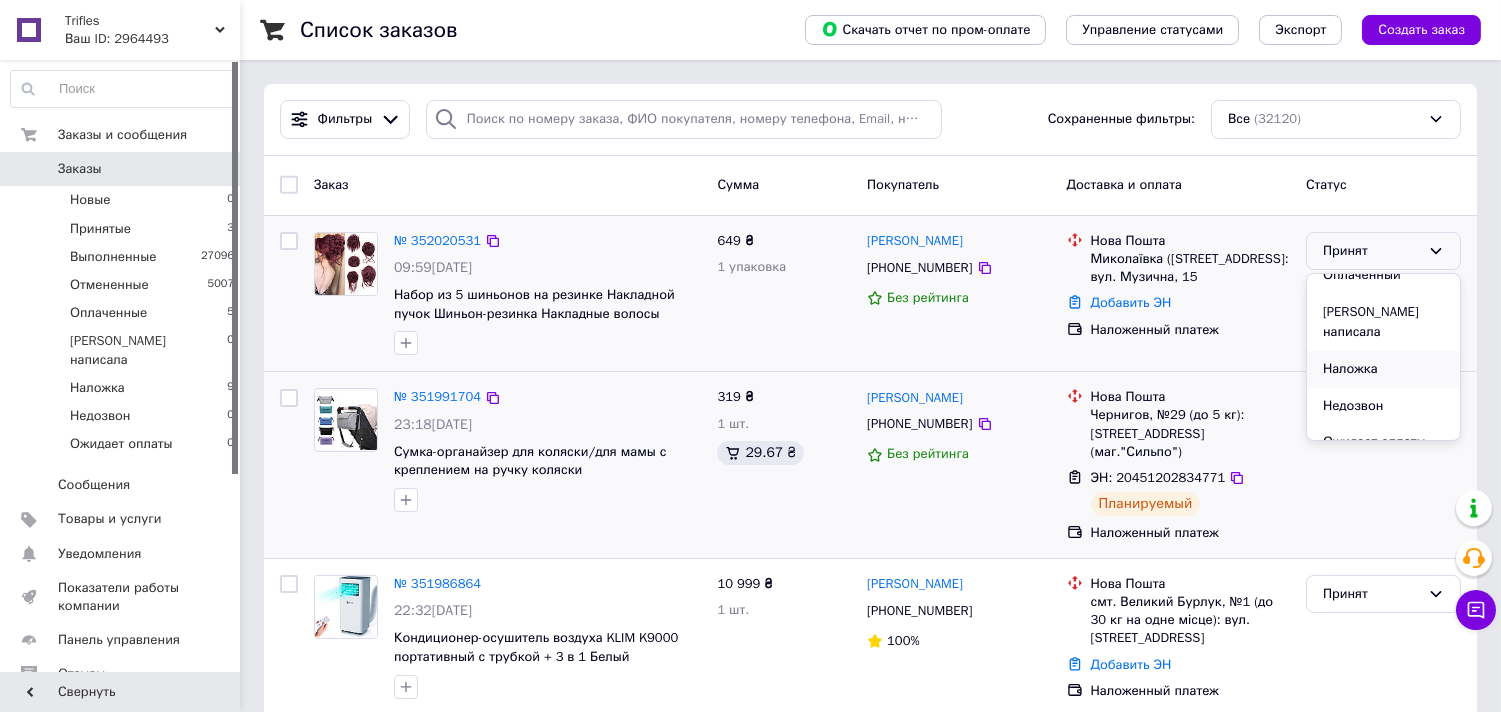 click on "Наложка" at bounding box center (1383, 369) 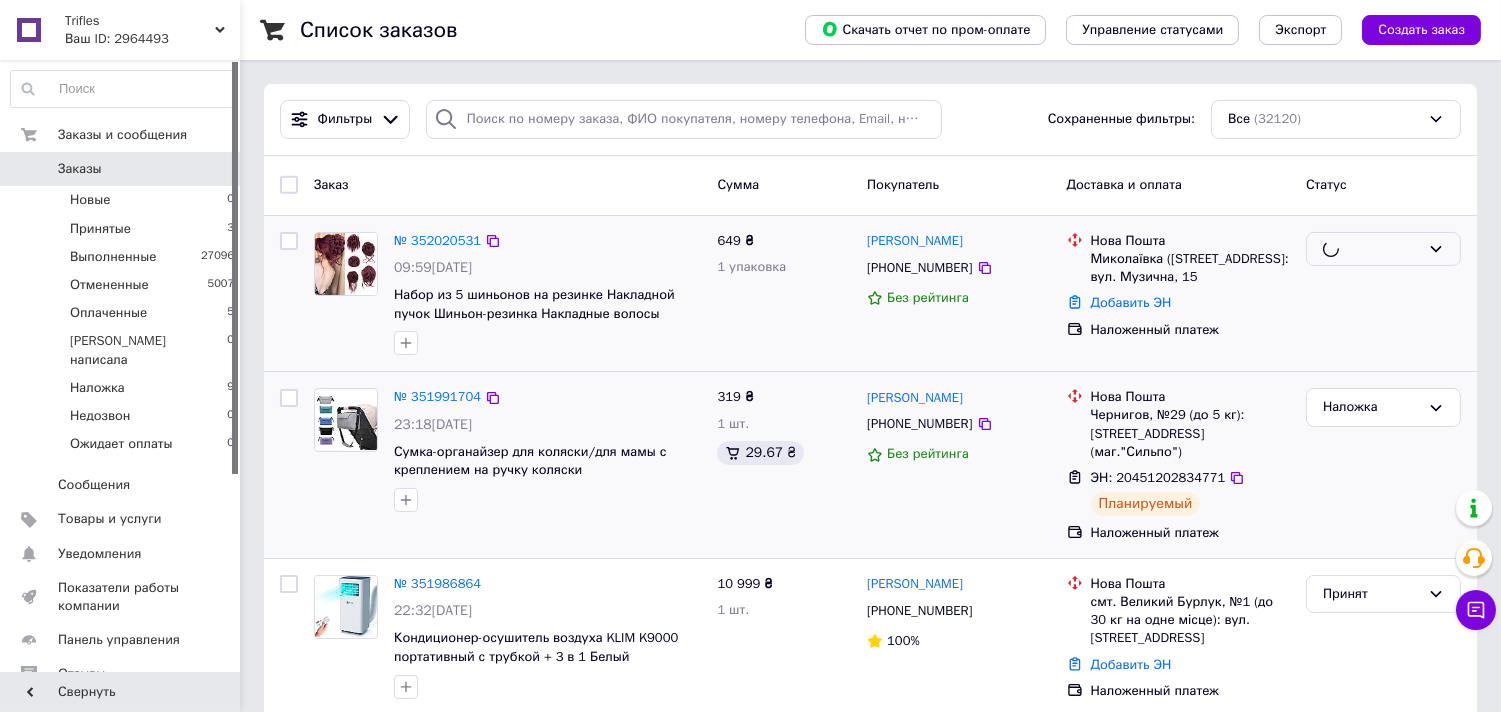 click on "№ 352020531" at bounding box center [437, 241] 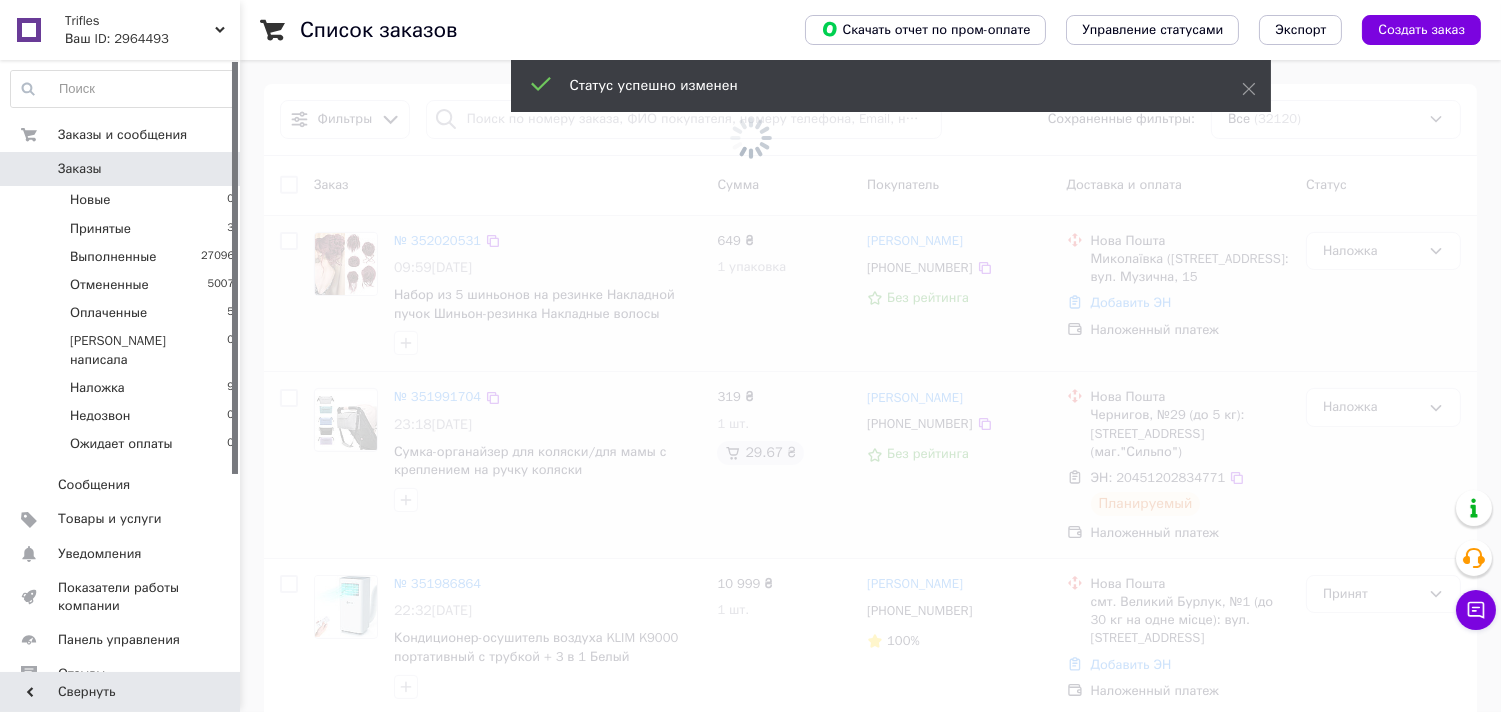 click at bounding box center (750, 138) 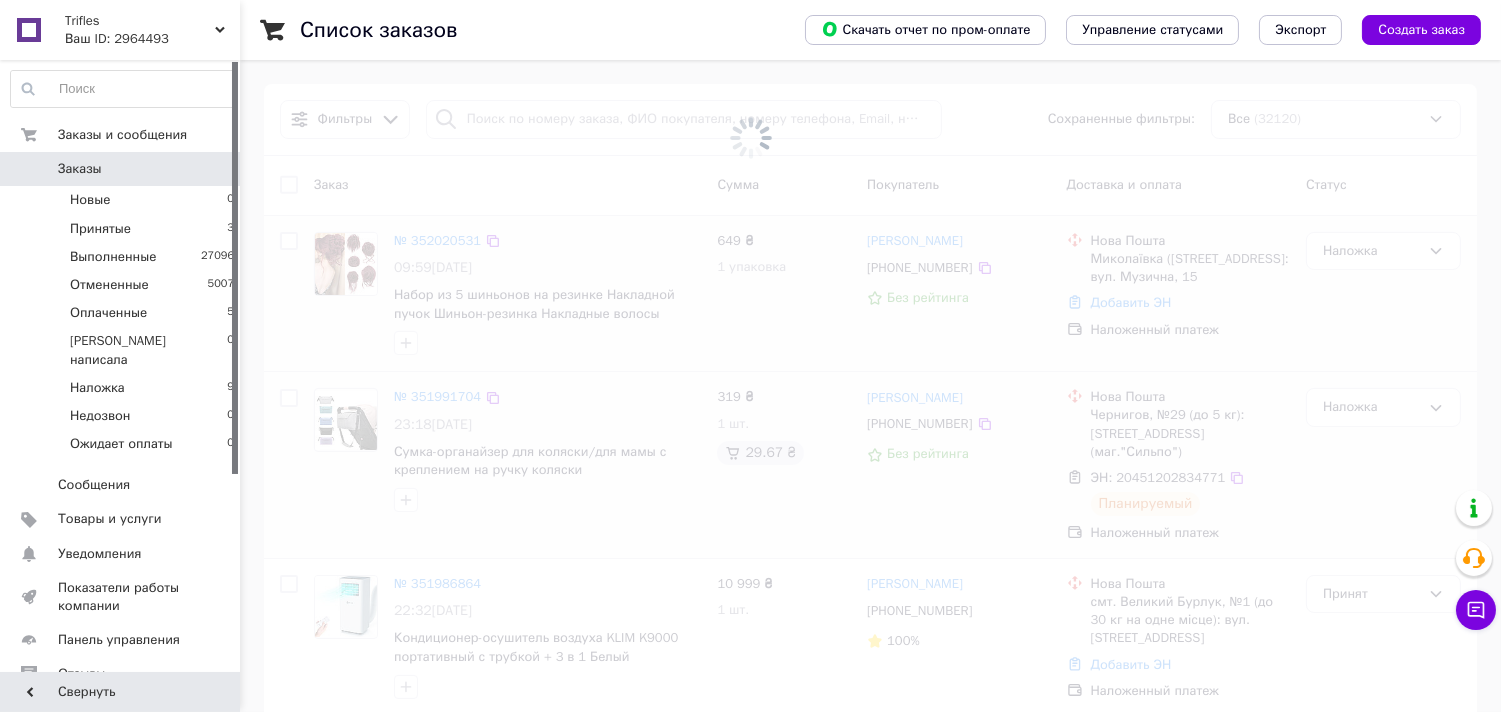 click at bounding box center [750, 138] 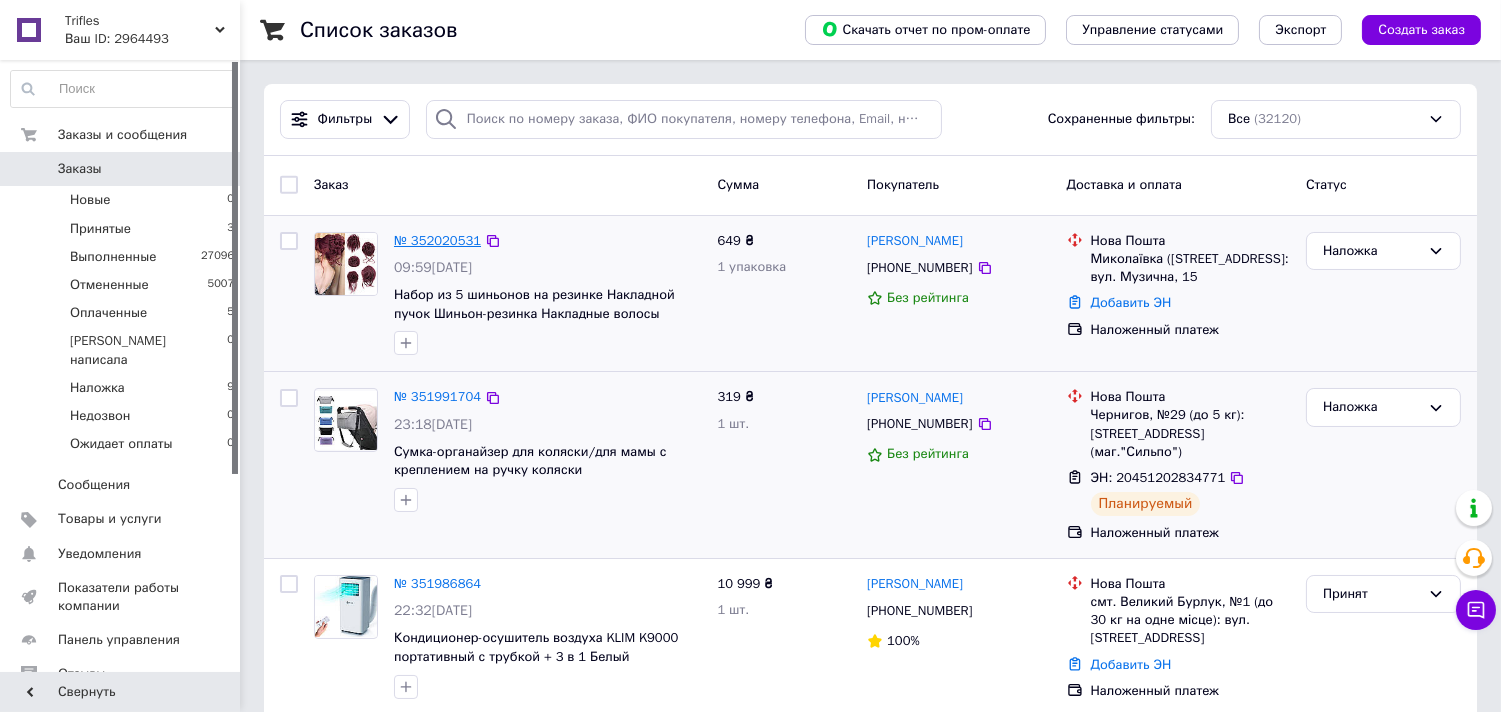 click on "№ 352020531" at bounding box center [437, 240] 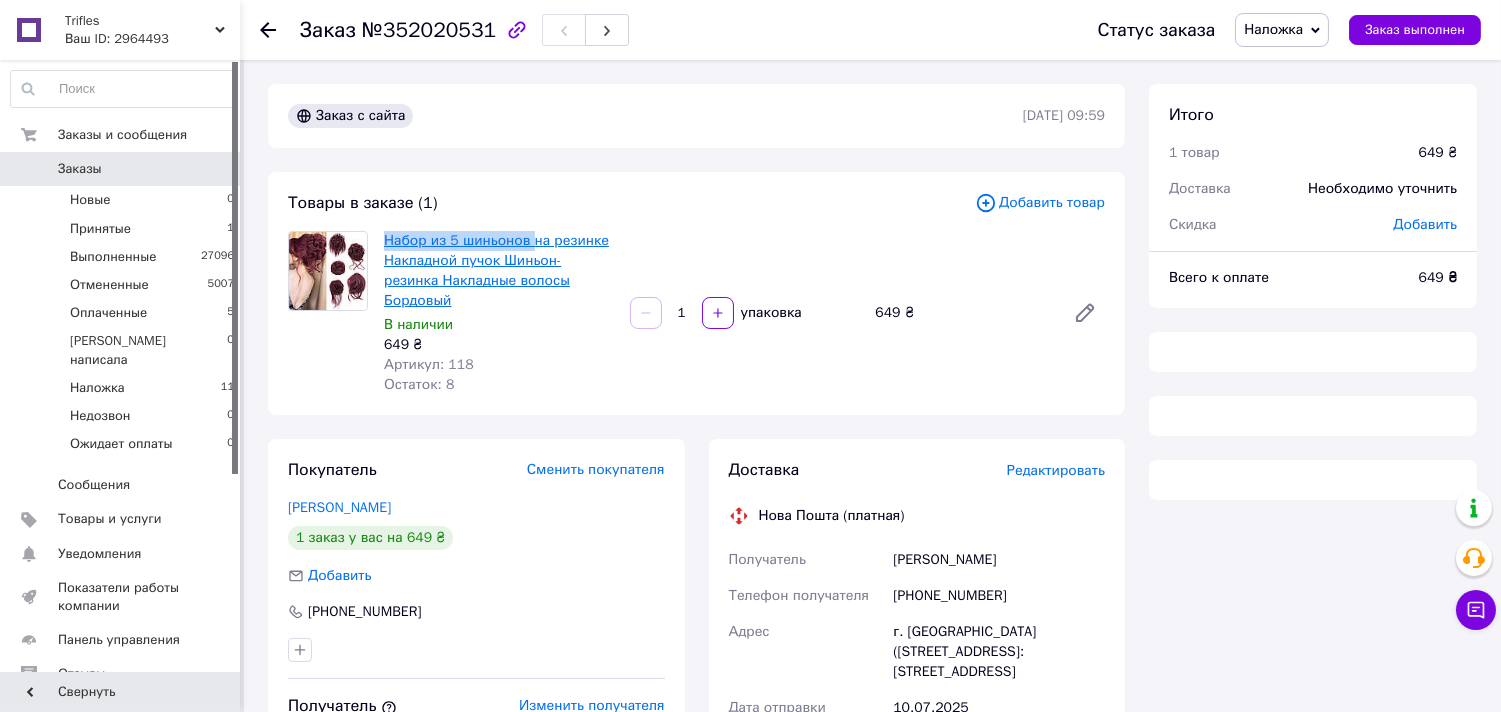 drag, startPoint x: 380, startPoint y: 231, endPoint x: 527, endPoint y: 244, distance: 147.57372 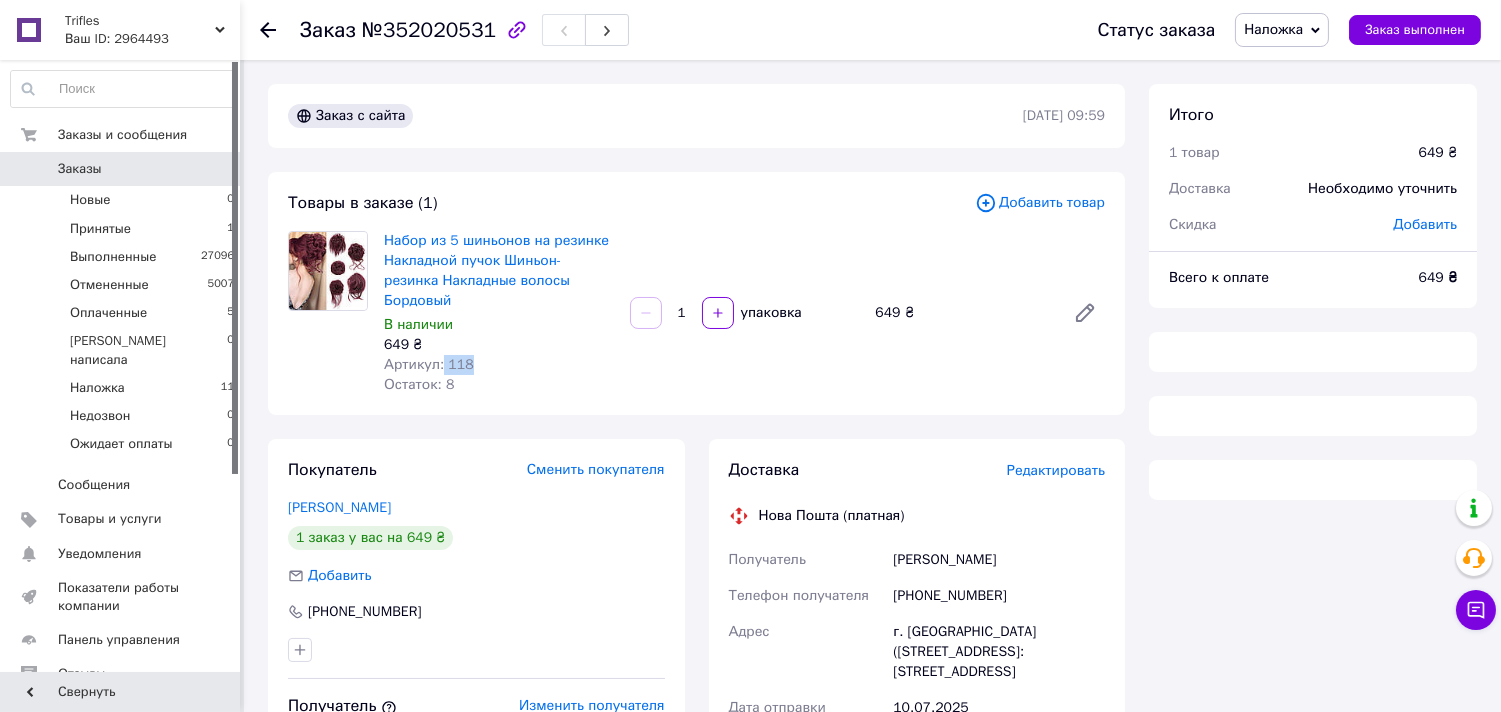 drag, startPoint x: 440, startPoint y: 338, endPoint x: 473, endPoint y: 347, distance: 34.20526 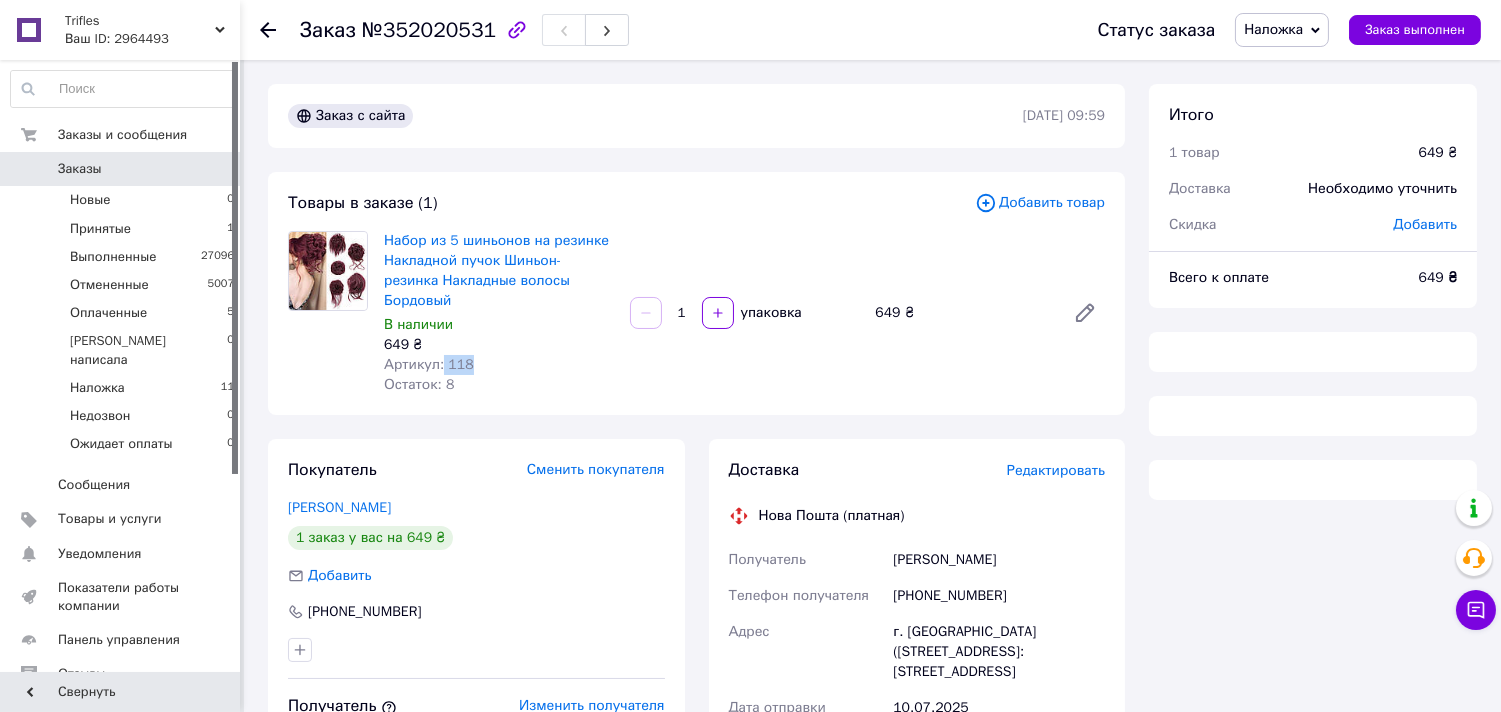 copy on "118" 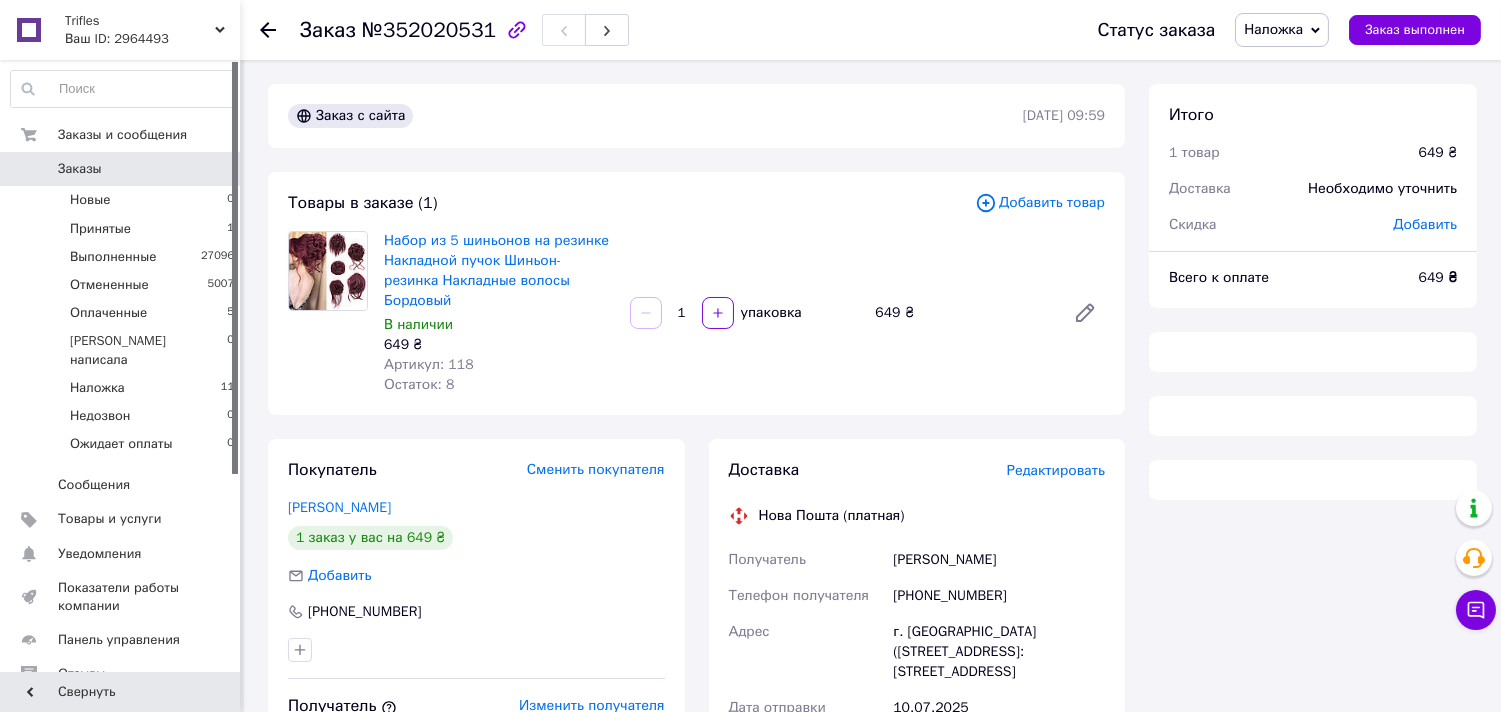click on "Редактировать" at bounding box center (1056, 470) 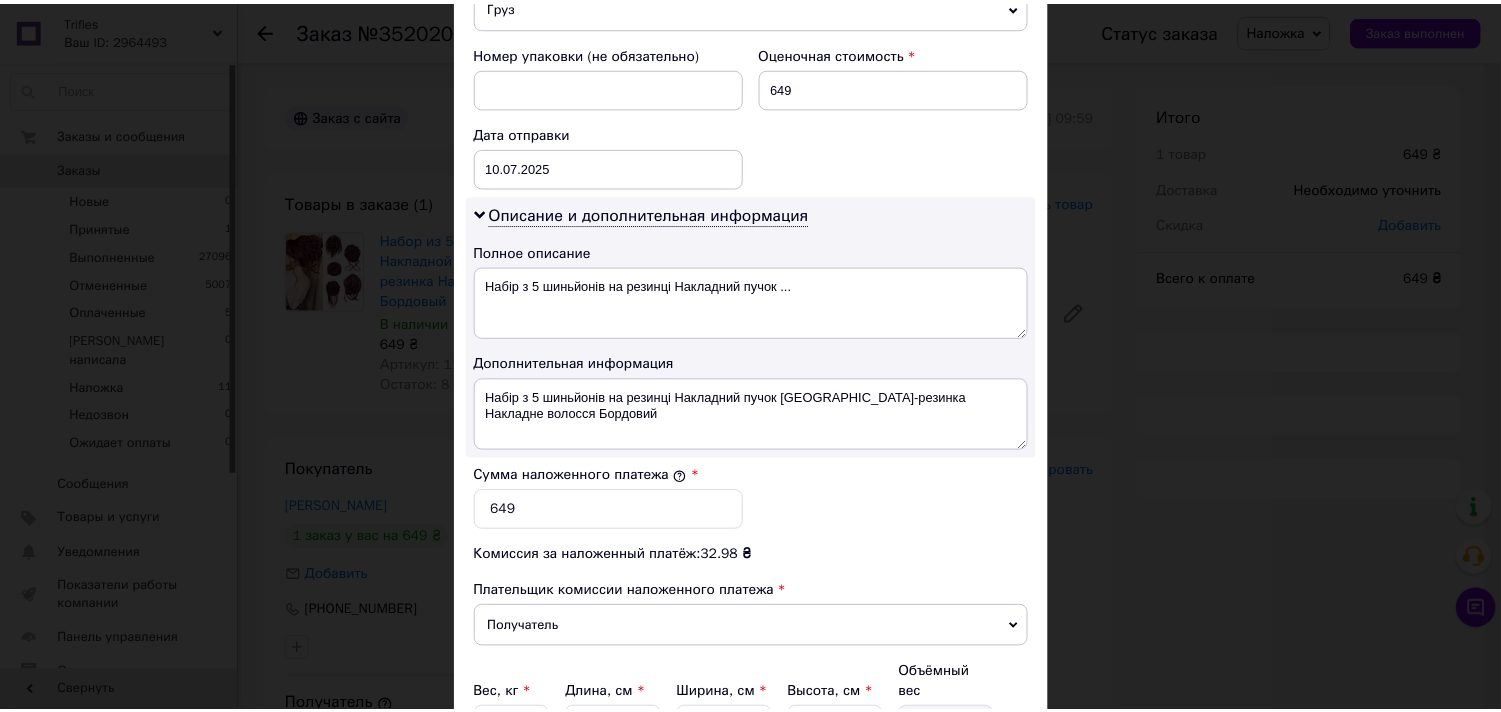 scroll, scrollTop: 1041, scrollLeft: 0, axis: vertical 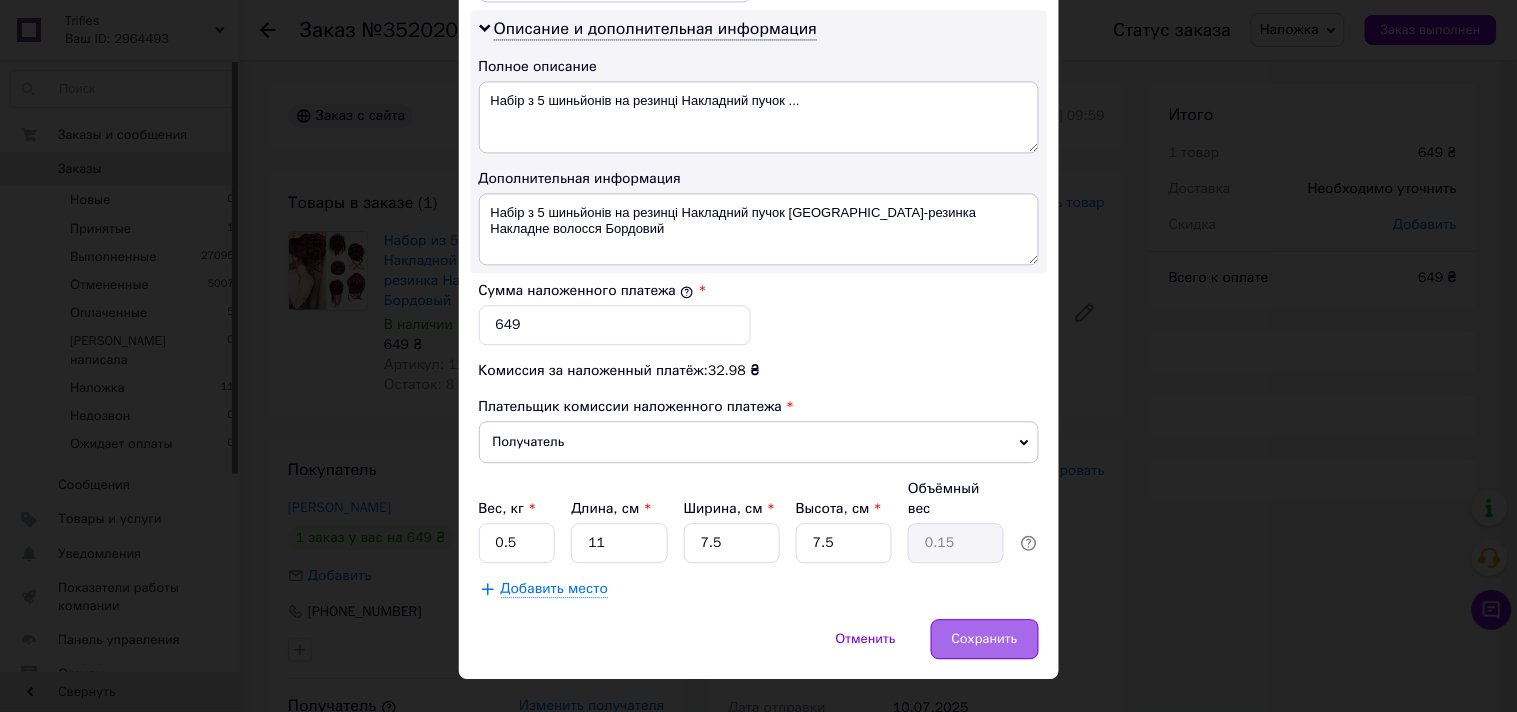 click on "Сохранить" at bounding box center [985, 639] 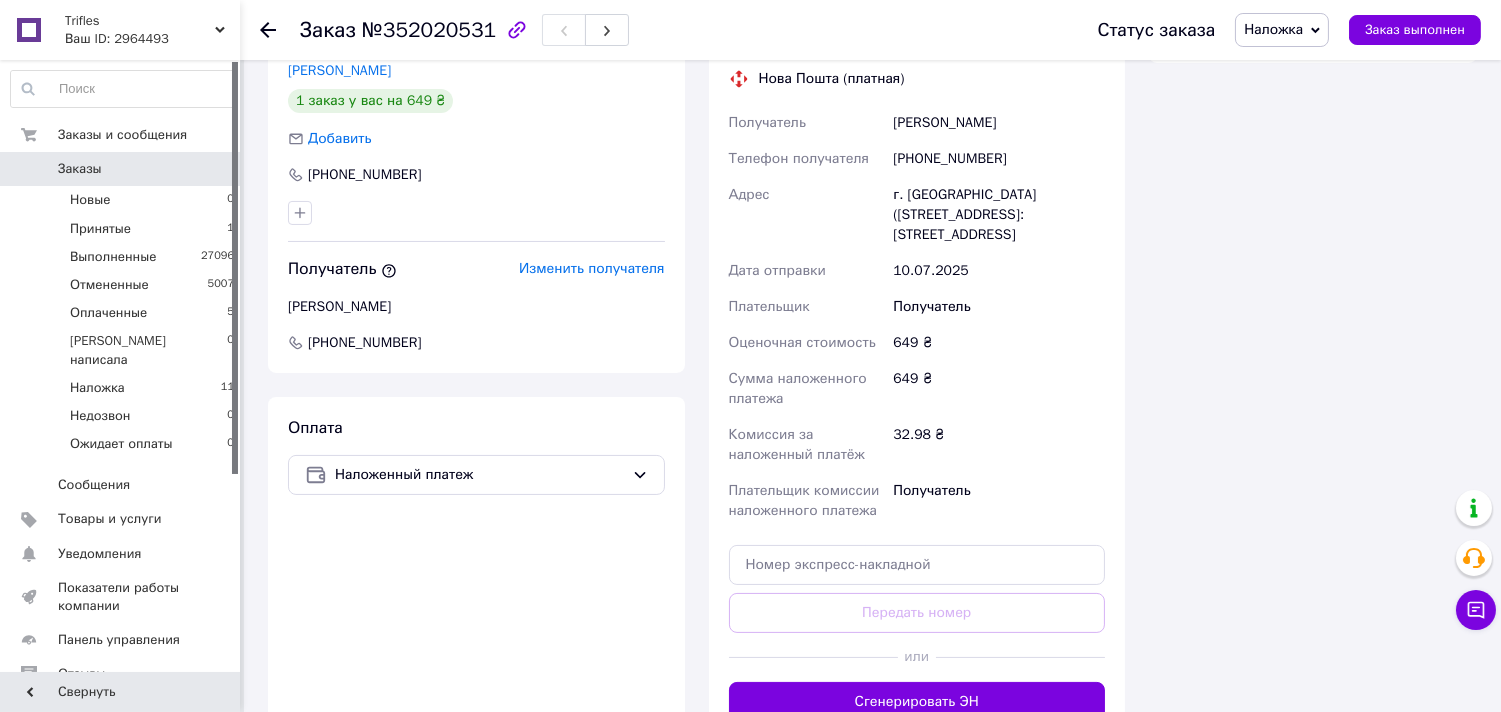 scroll, scrollTop: 444, scrollLeft: 0, axis: vertical 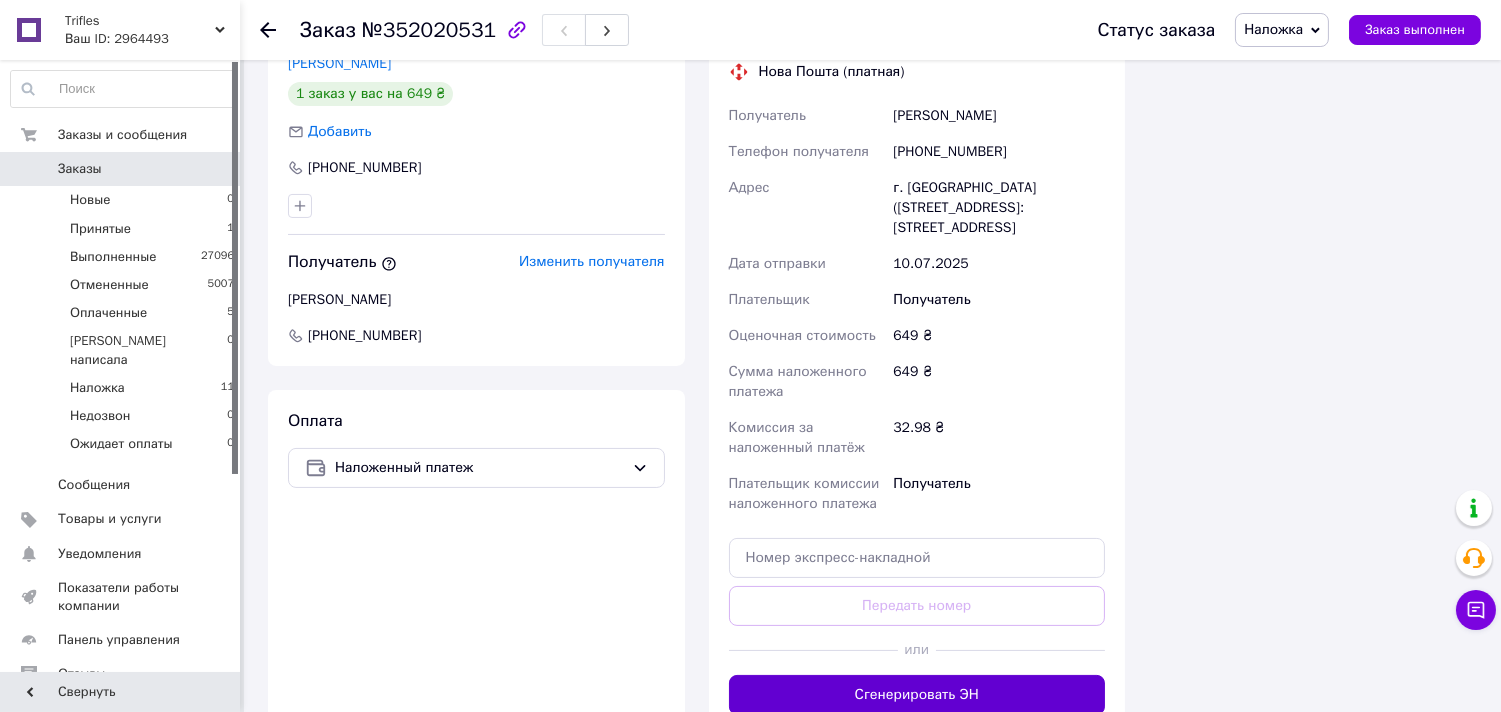 click on "Сгенерировать ЭН" at bounding box center [917, 695] 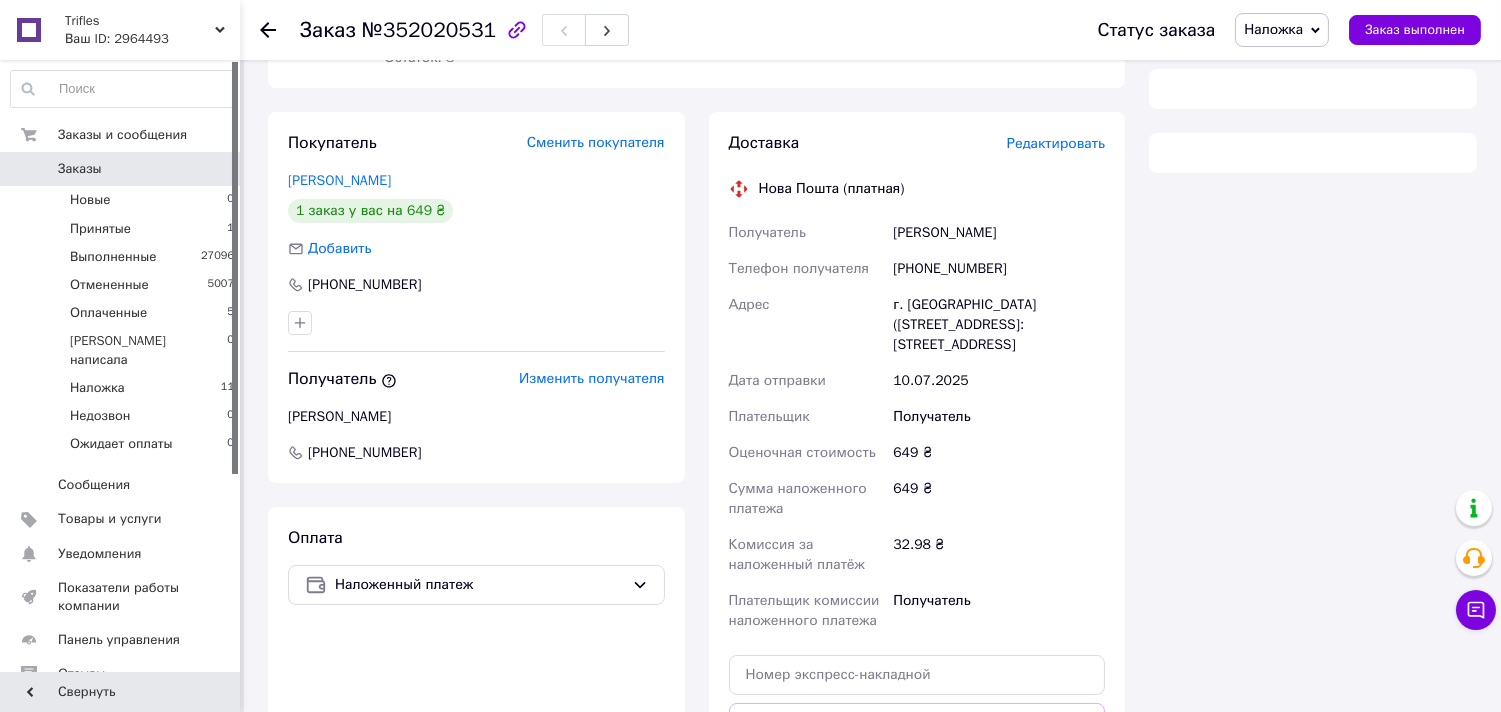 scroll, scrollTop: 222, scrollLeft: 0, axis: vertical 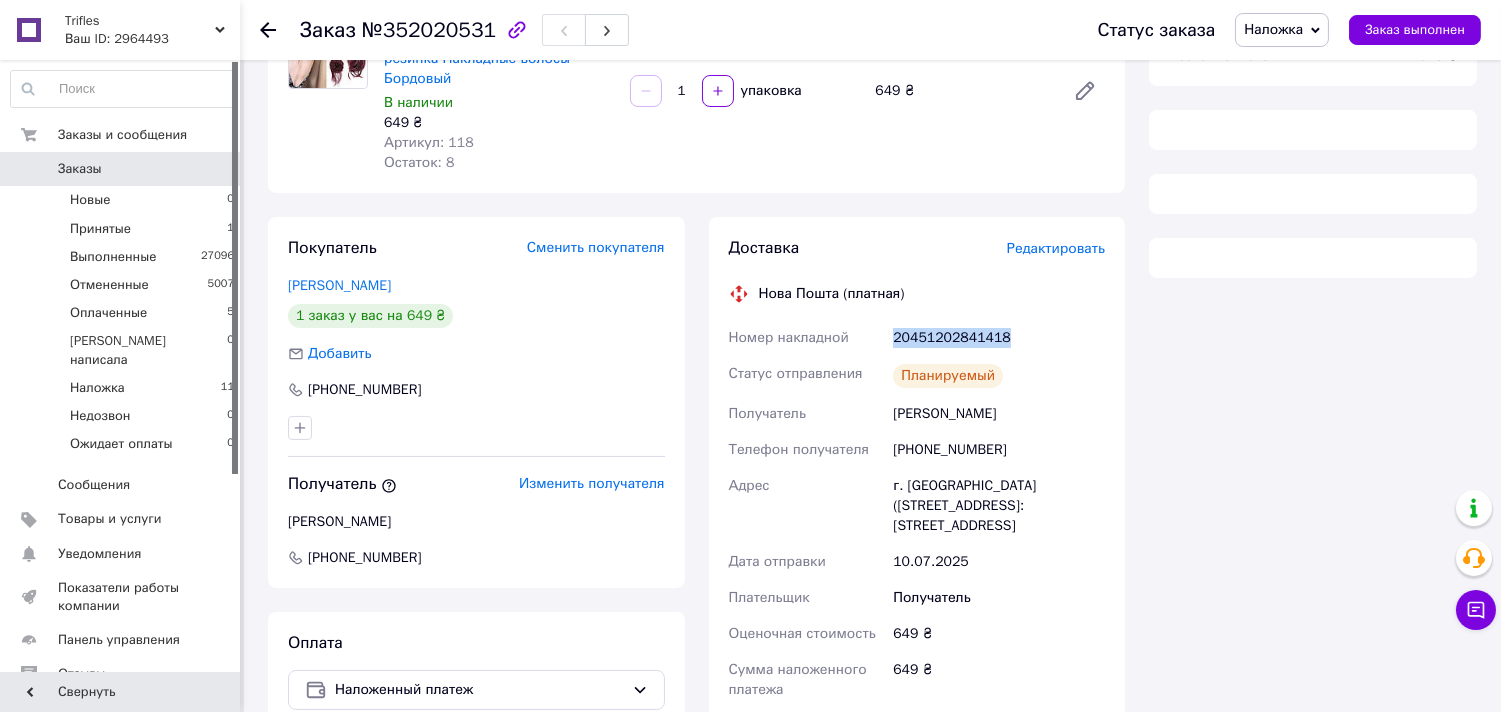 drag, startPoint x: 891, startPoint y: 310, endPoint x: 997, endPoint y: 316, distance: 106.16968 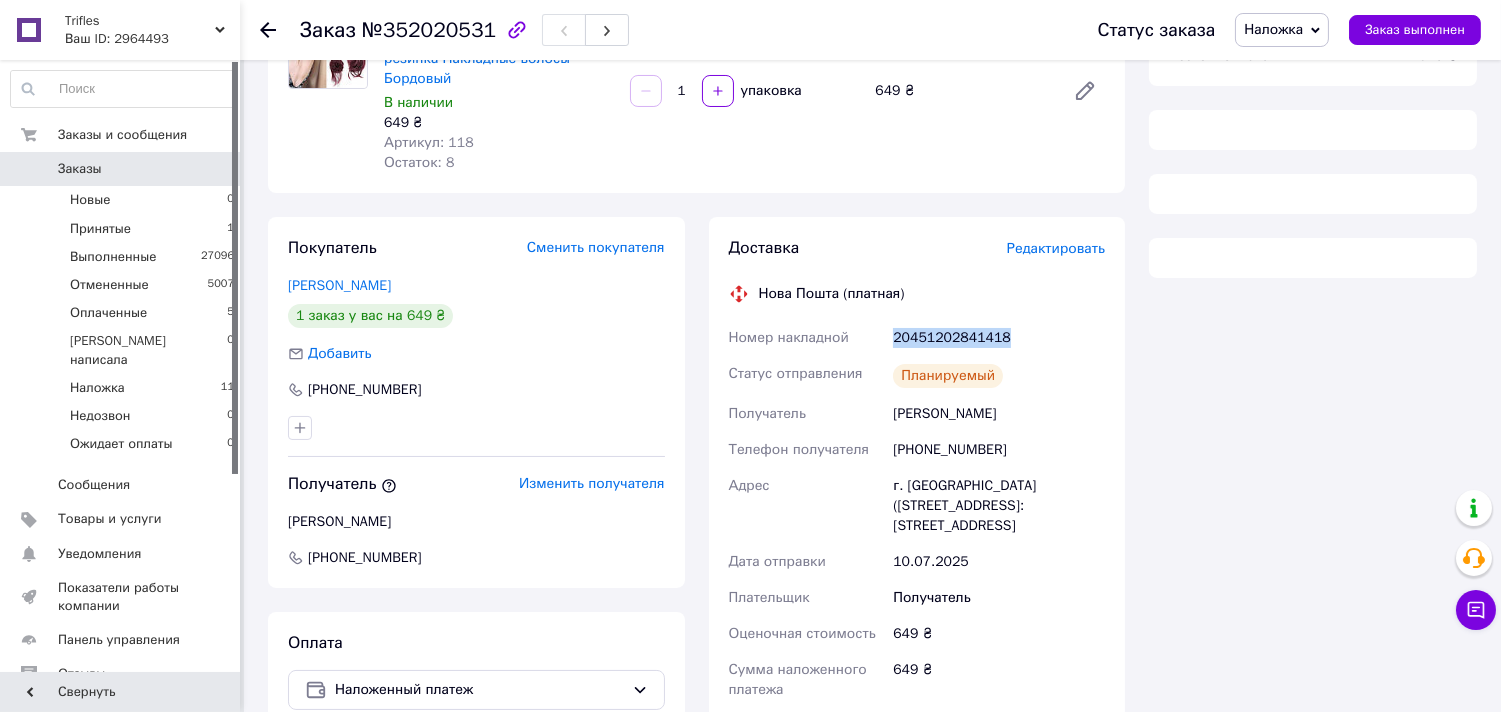 copy on "20451202841418" 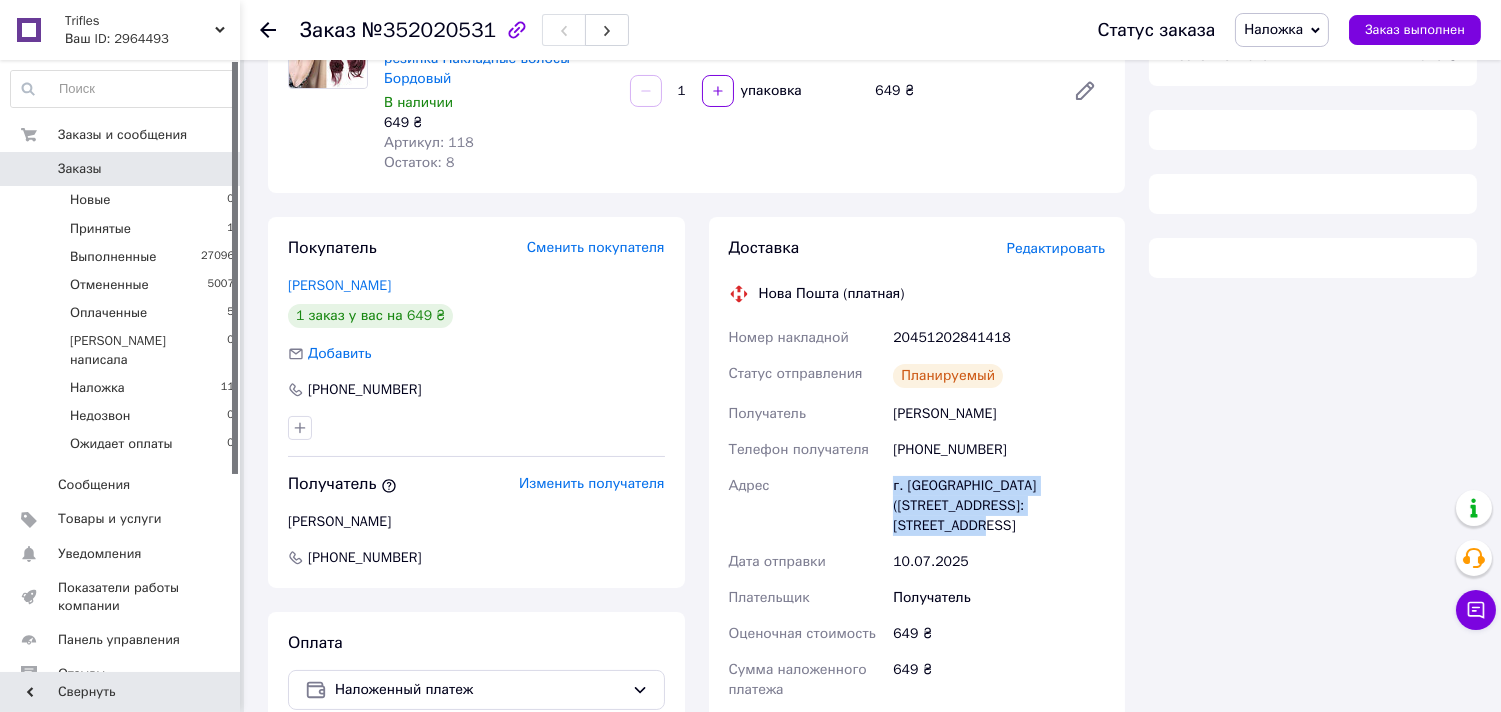 drag, startPoint x: 1048, startPoint y: 485, endPoint x: 876, endPoint y: 484, distance: 172.00291 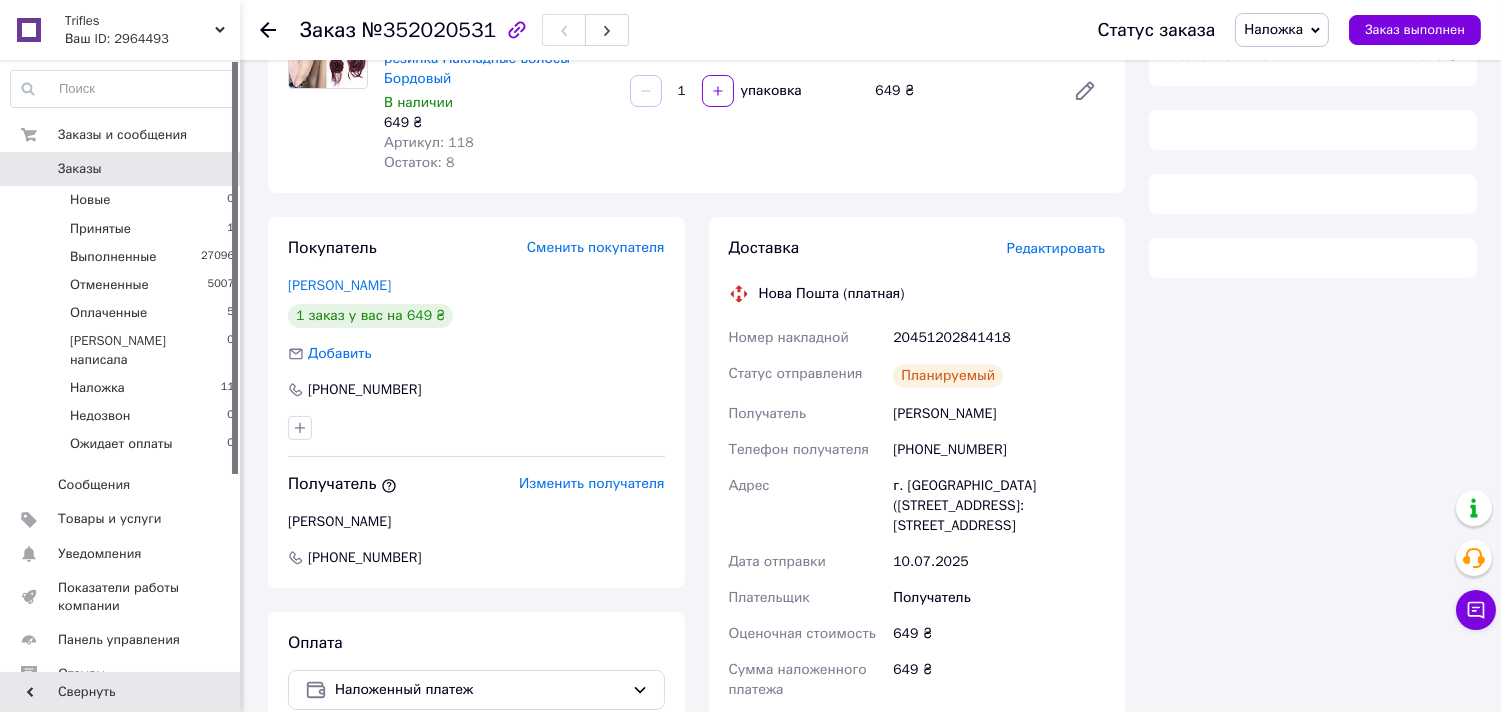 click on "Адрес" at bounding box center (807, 506) 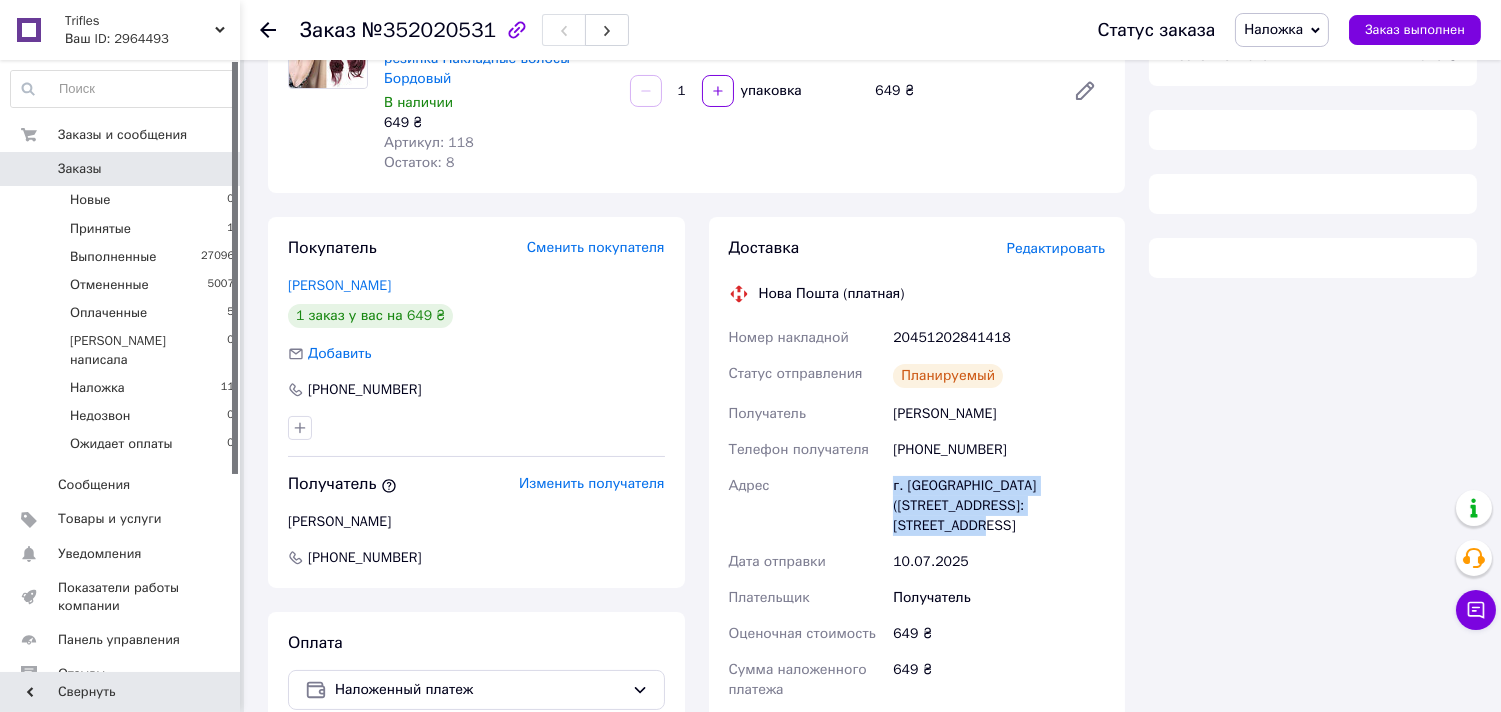 drag, startPoint x: 1045, startPoint y: 488, endPoint x: 888, endPoint y: 457, distance: 160.03125 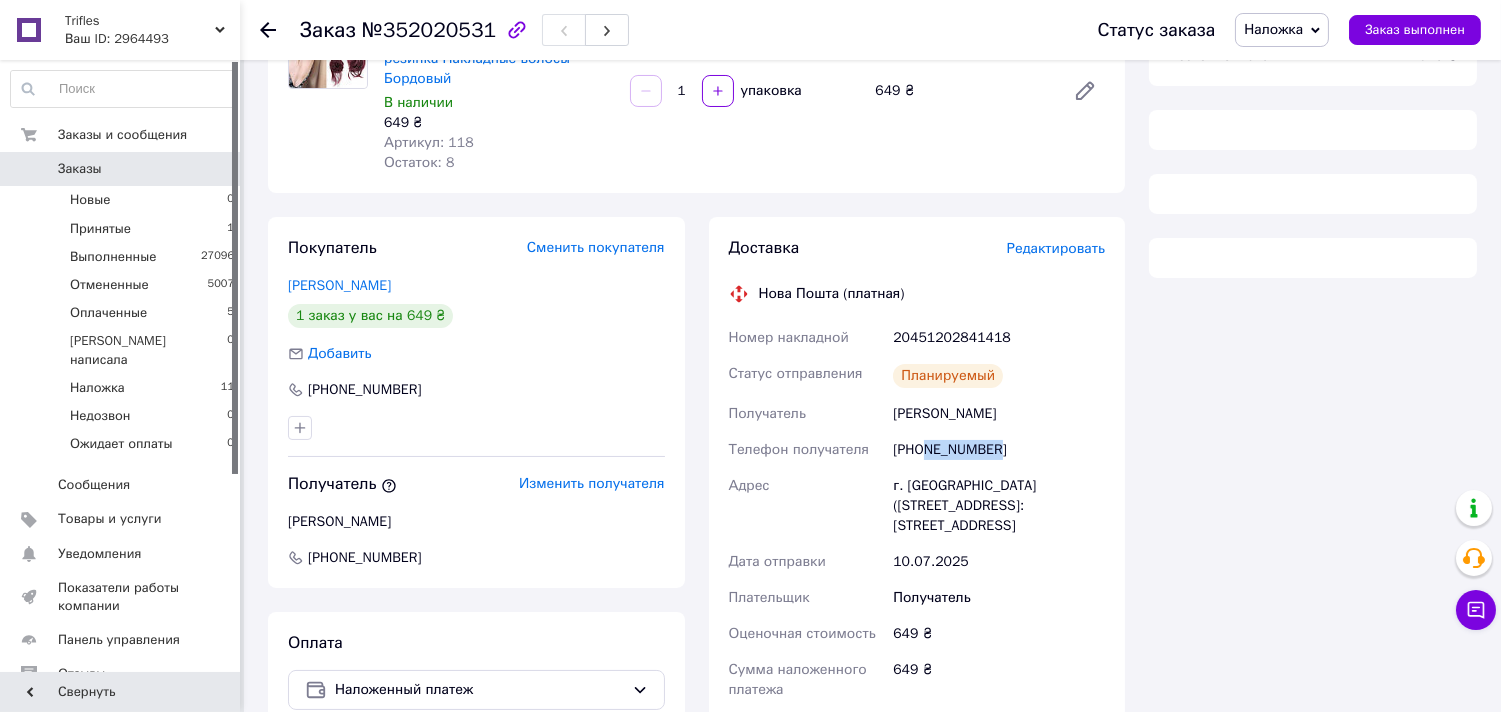 click on "[PHONE_NUMBER]" at bounding box center (999, 450) 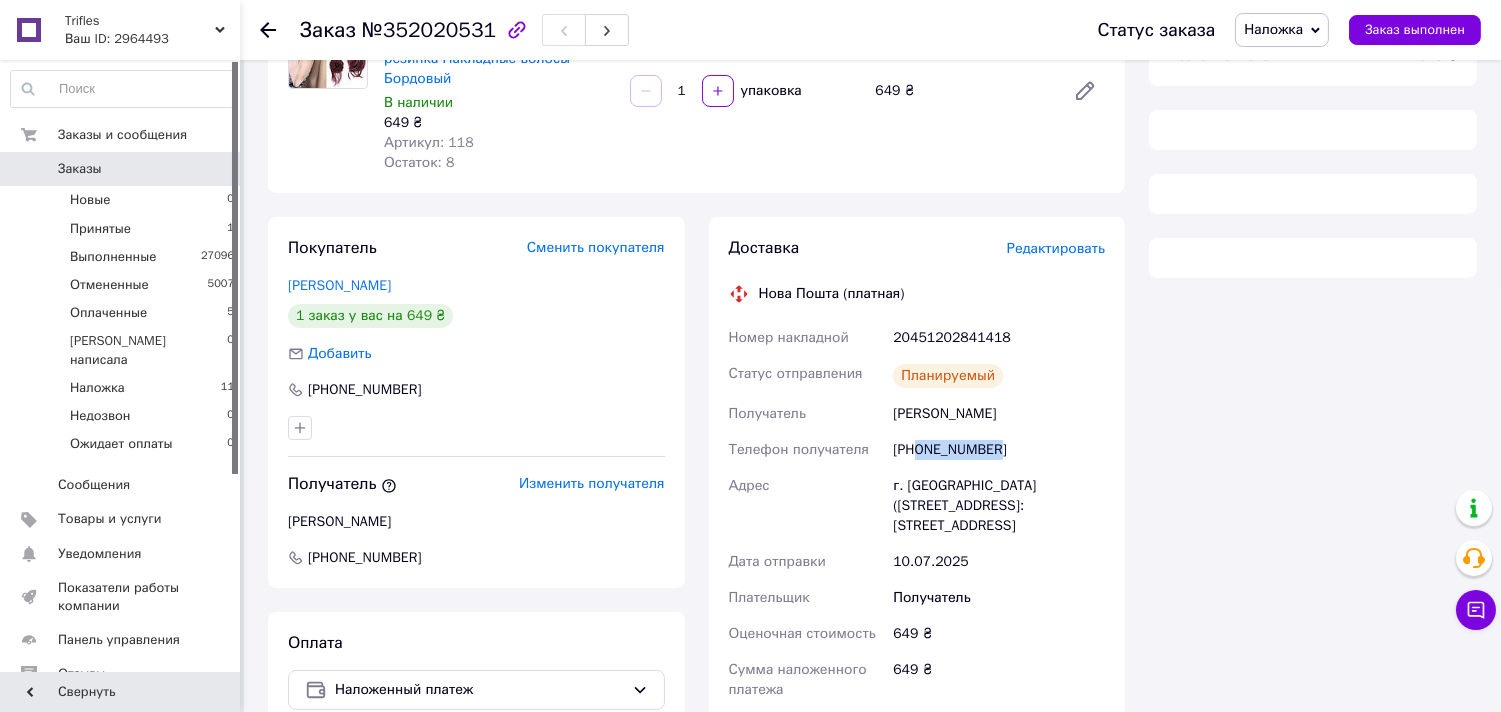 drag, startPoint x: 1002, startPoint y: 423, endPoint x: 918, endPoint y: 425, distance: 84.0238 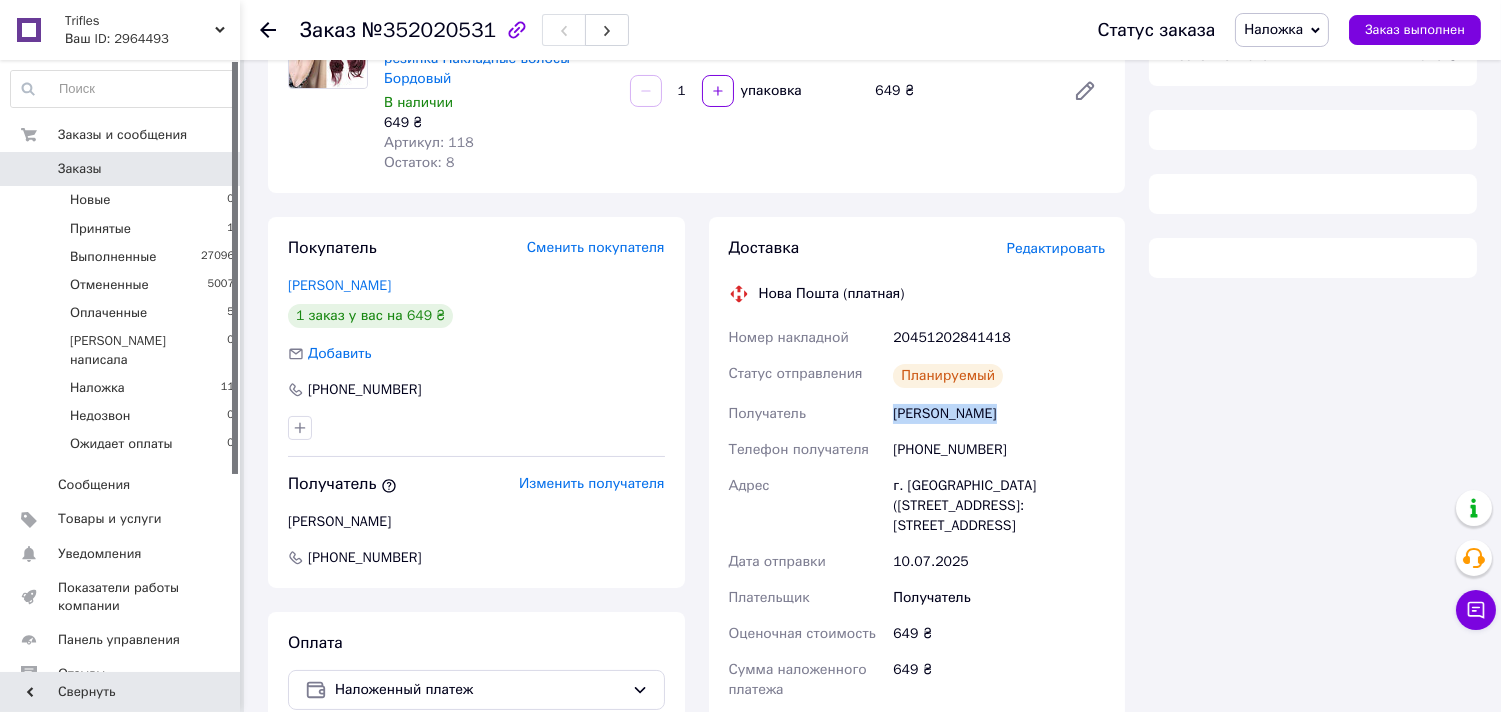 drag, startPoint x: 1005, startPoint y: 395, endPoint x: 894, endPoint y: 385, distance: 111.44954 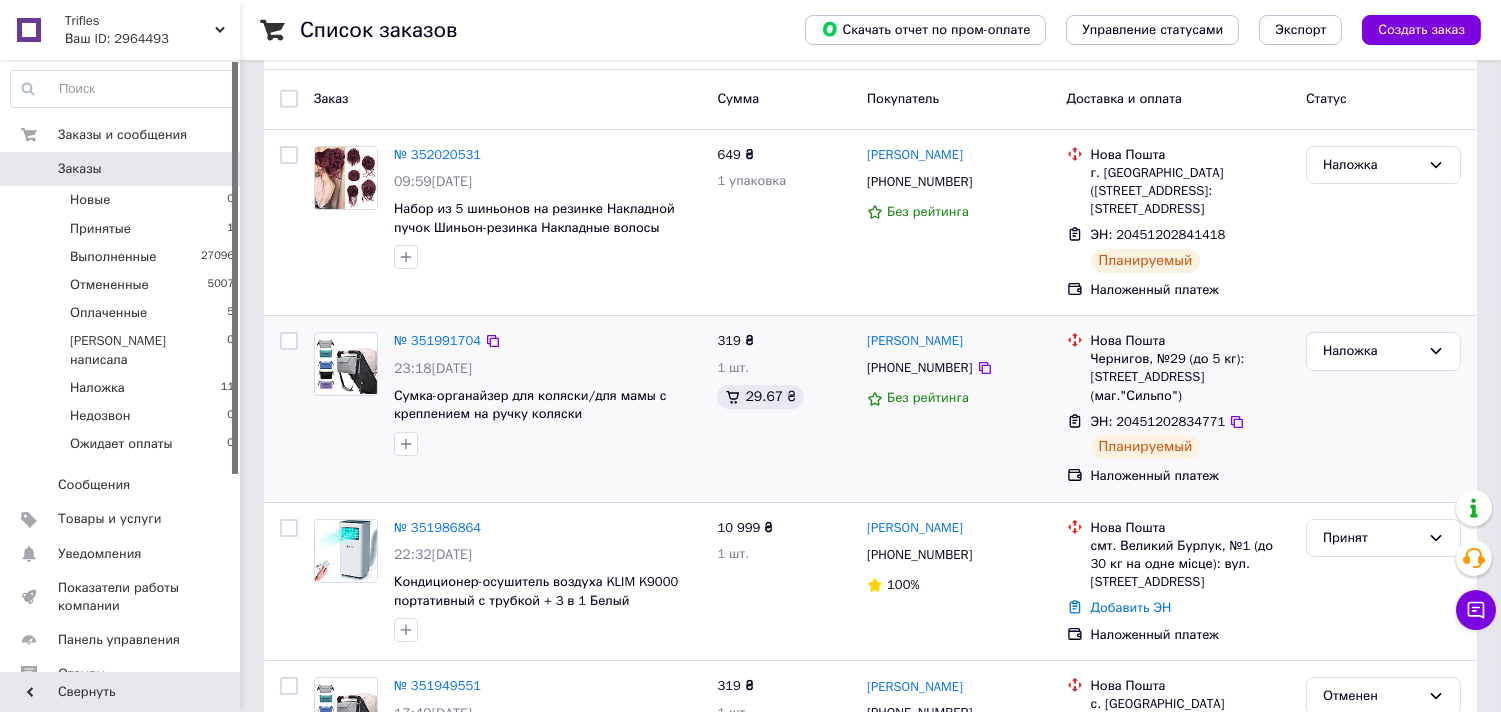 scroll, scrollTop: 111, scrollLeft: 0, axis: vertical 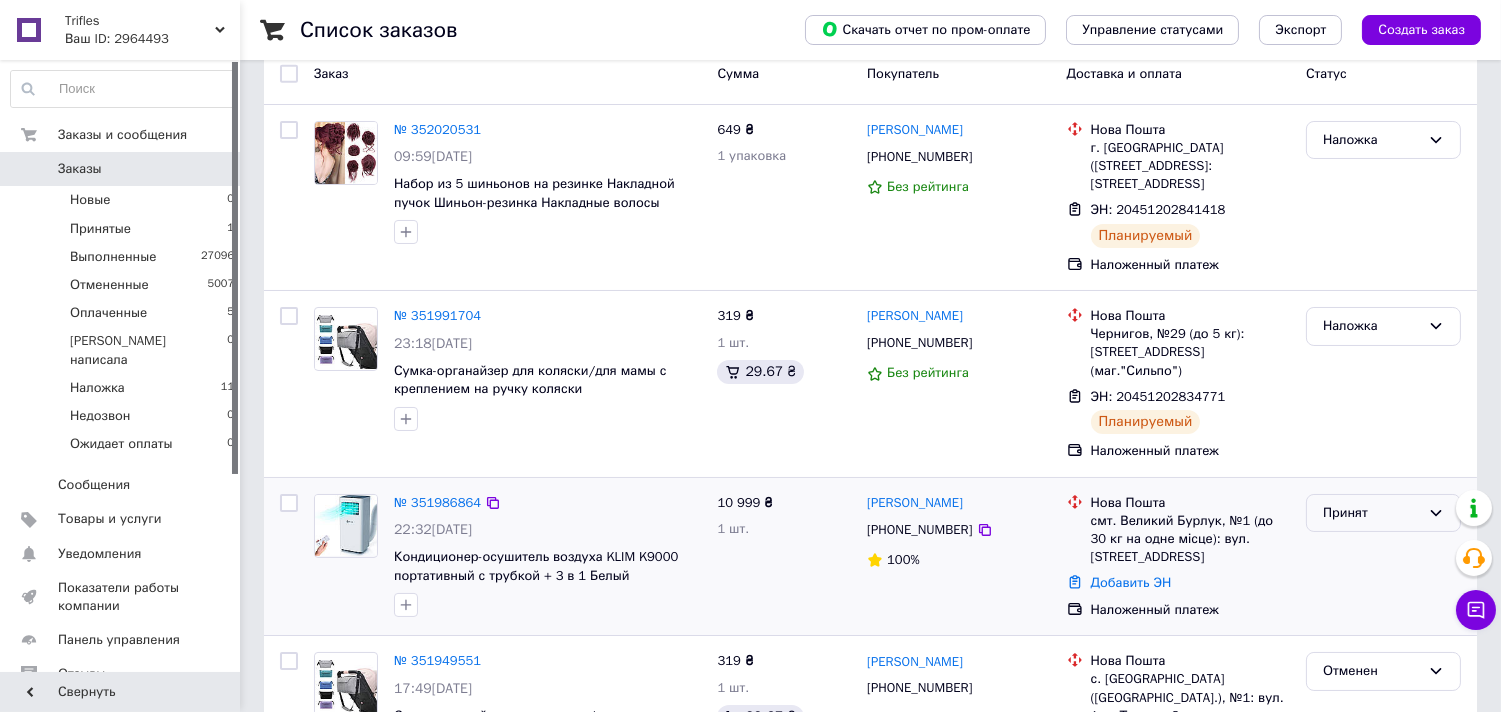 click 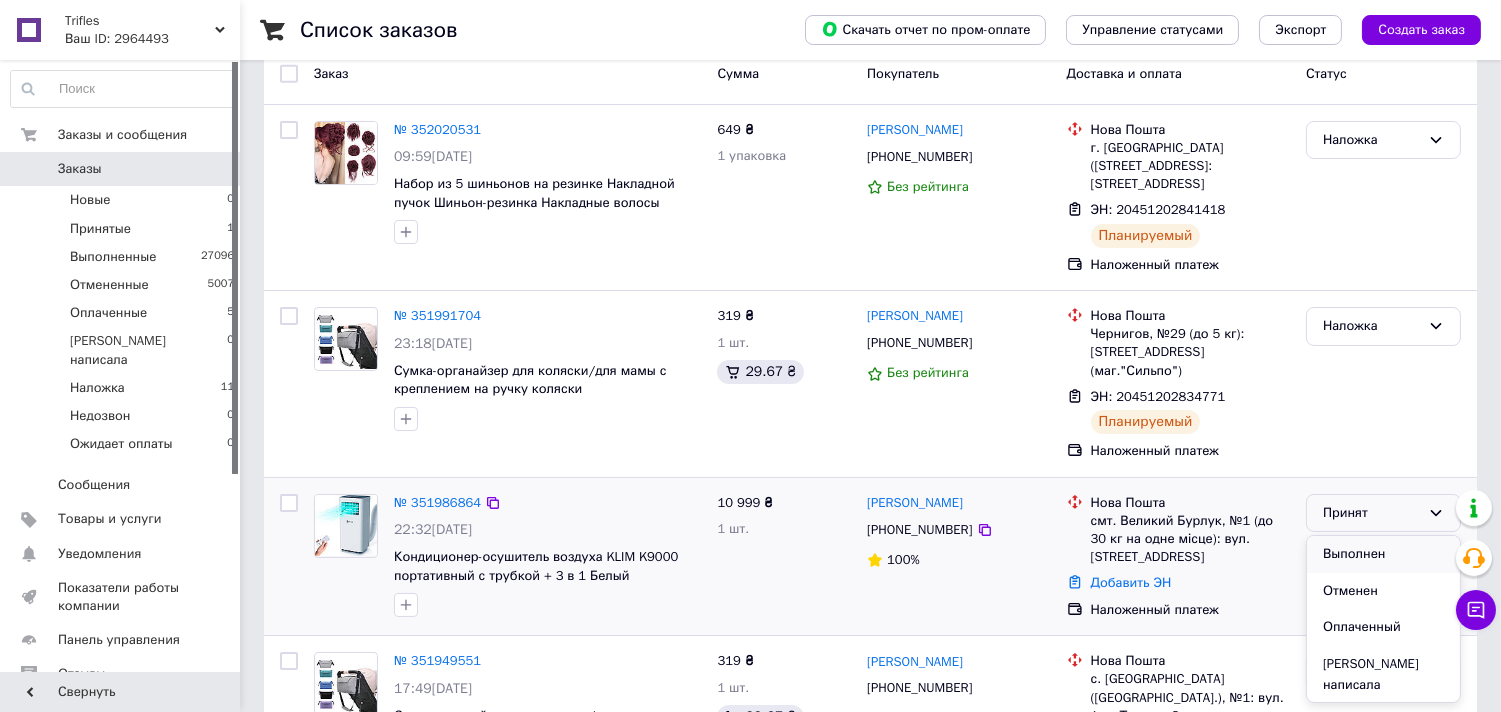 scroll, scrollTop: 90, scrollLeft: 0, axis: vertical 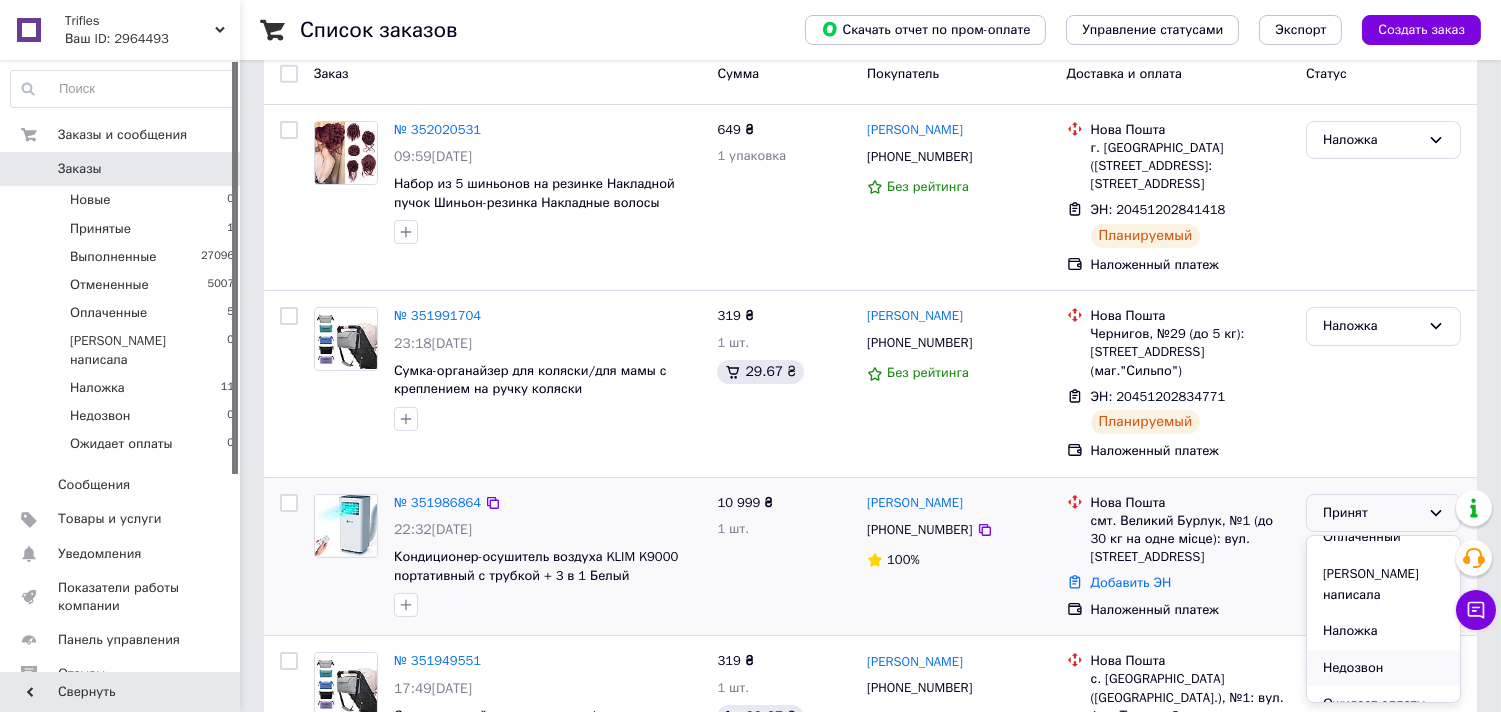 click on "Недозвон" at bounding box center (1383, 668) 